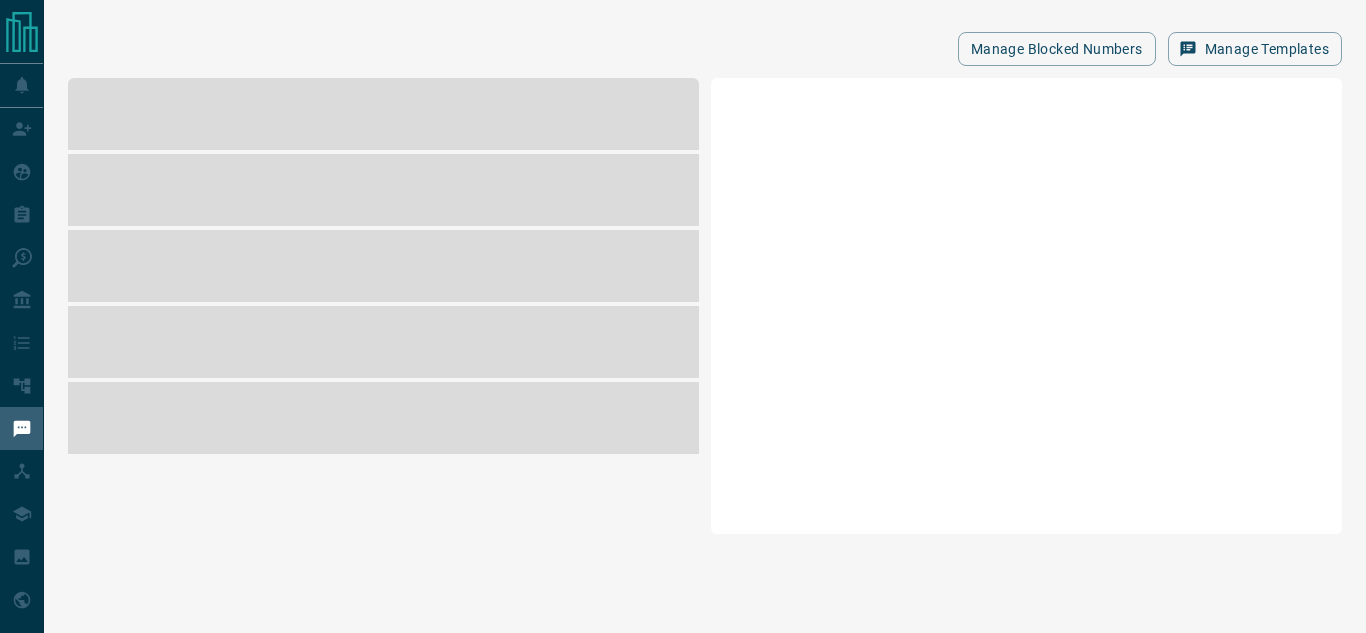 scroll, scrollTop: 0, scrollLeft: 0, axis: both 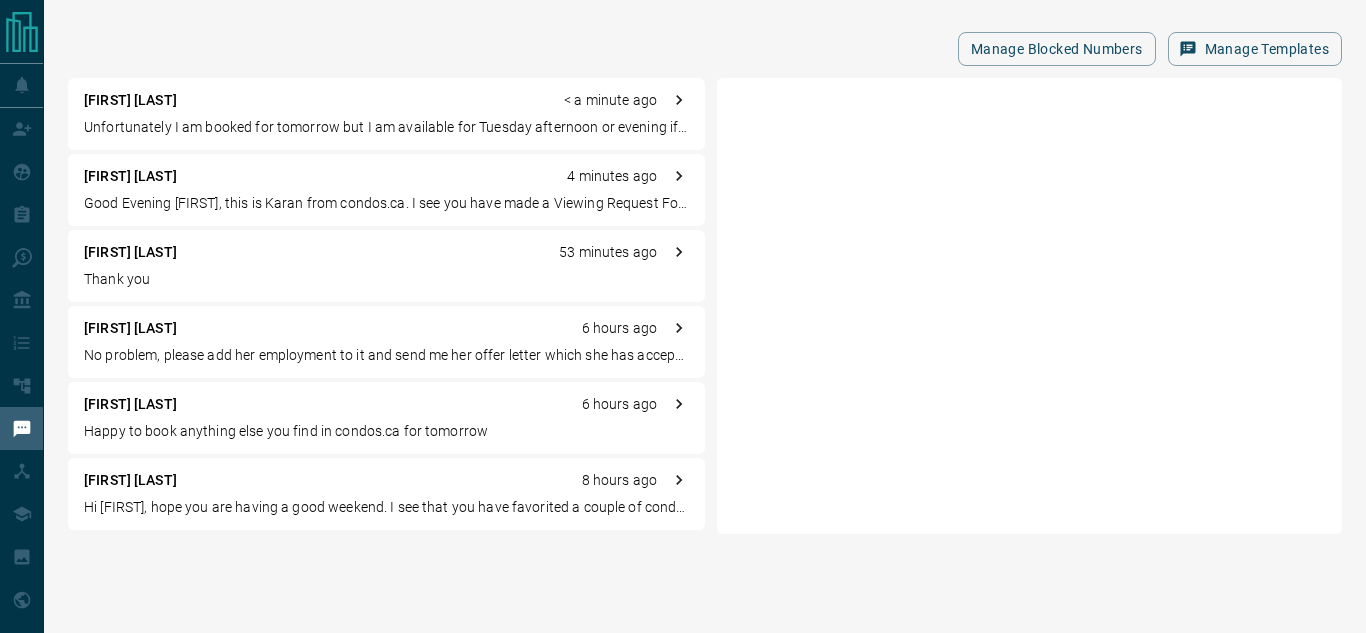 click on "Unfortunately I am booked for tomorrow but I am available for Tuesday afternoon or evening if that works for you?" at bounding box center [386, 127] 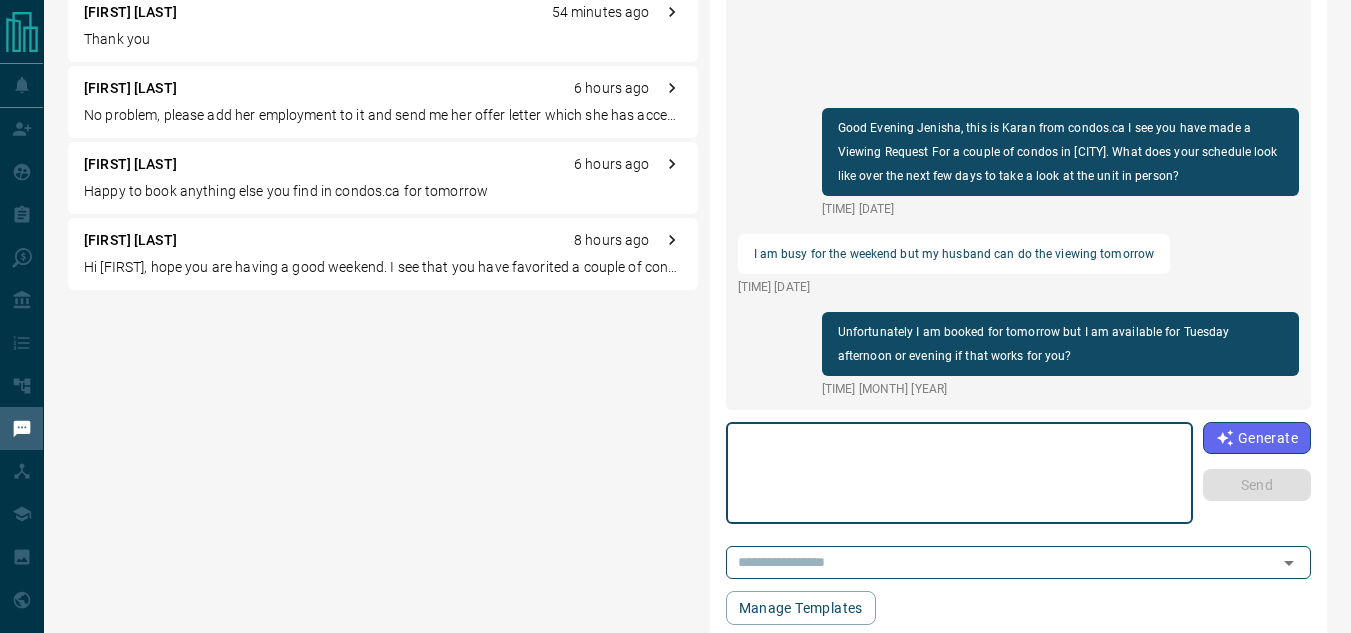 scroll, scrollTop: 245, scrollLeft: 0, axis: vertical 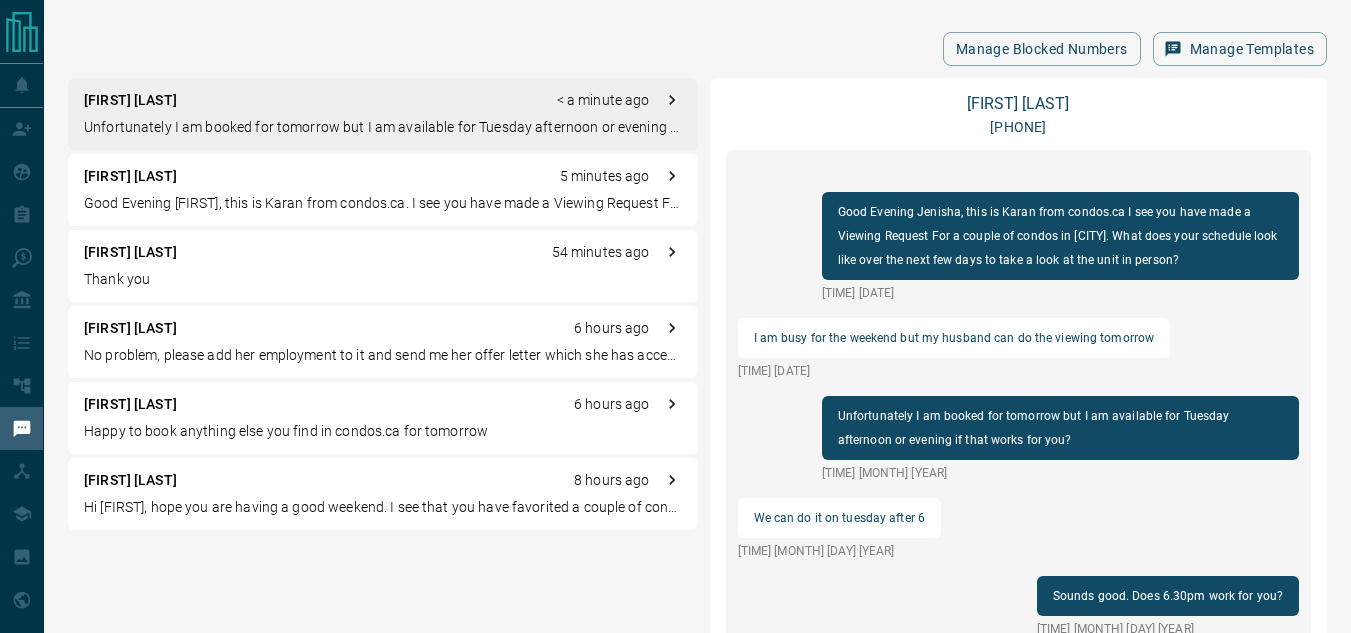 click on "[FIRST] [LAST] opened an email sent from system
Unfortunately I am booked for tomorrow but I am available for Tuesday afternoon or evening if that works for you?" at bounding box center [383, 114] 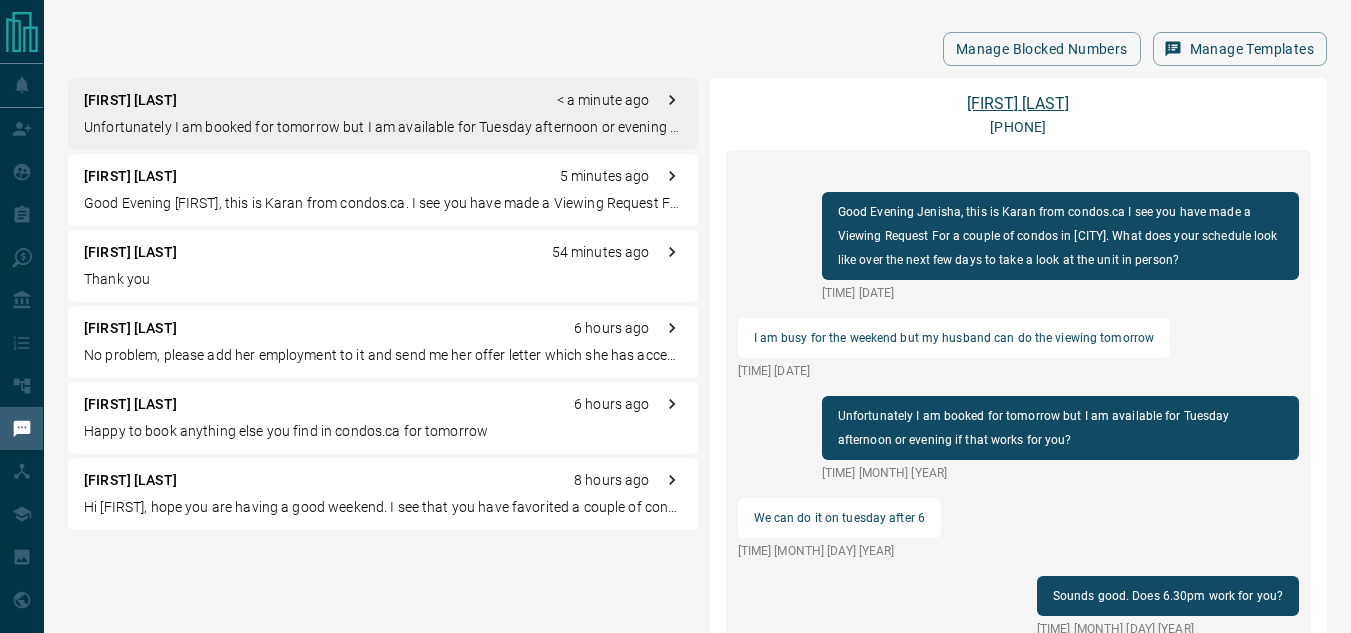 click on "[FIRST] [LAST]" at bounding box center [1018, 103] 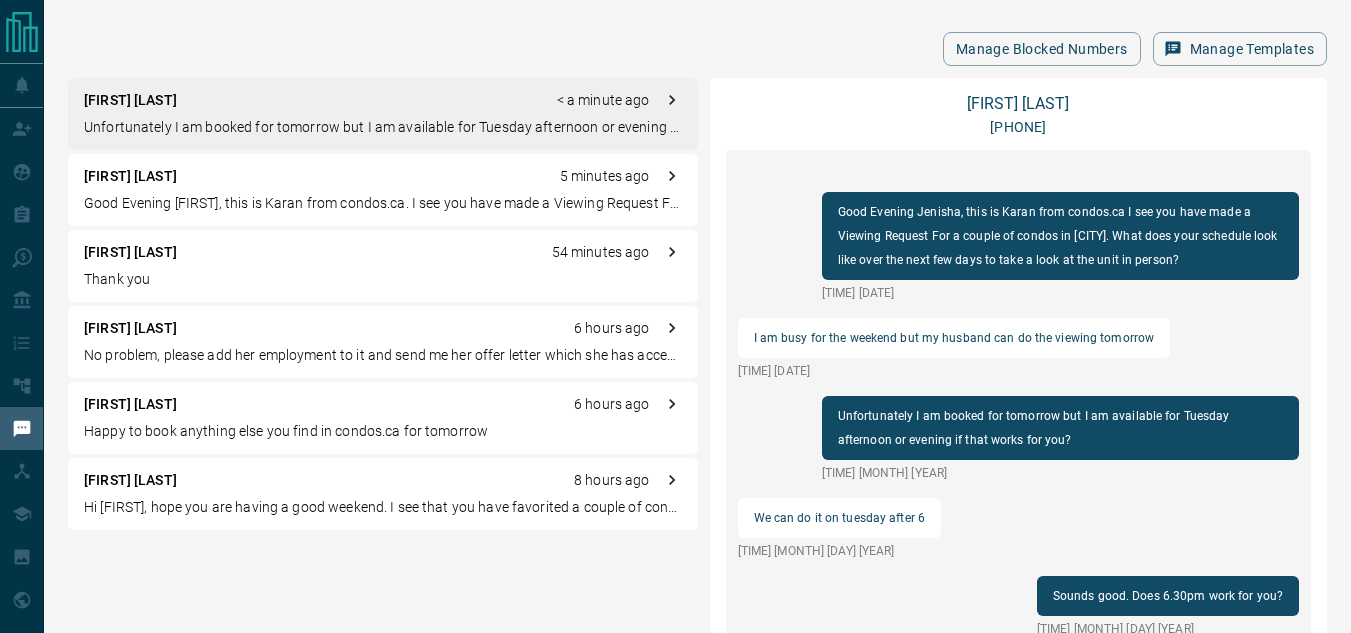 scroll, scrollTop: 268, scrollLeft: 0, axis: vertical 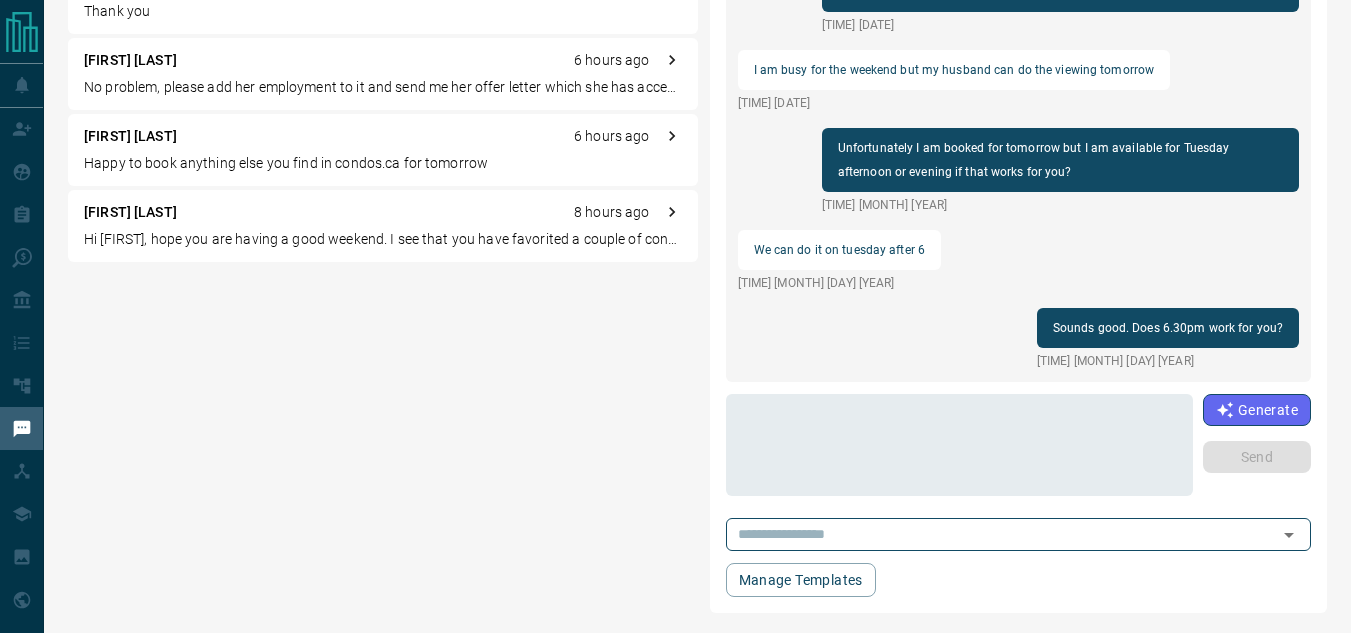 click on "Good Evening [FIRST], this is Karan from condos.ca I see you have made a Viewing Request For a couple of condos in [CITY]. What does your schedule look like over the next few days to take a look at the unit in person? [TIME] [DATE] [TIME] [DATE] I am busy for the weekend but my husband can do the viewing tomorrow [TIME] [DATE] Unfortunately I am booked for tomorrow but I am available for Tuesday afternoon or evening if that works for you? [TIME] [DATE] We can do it on tuesday after 6 [TIME] [DATE] Sounds good. Does 6.30pm work for you? [TIME] [DATE]" at bounding box center (1019, 132) 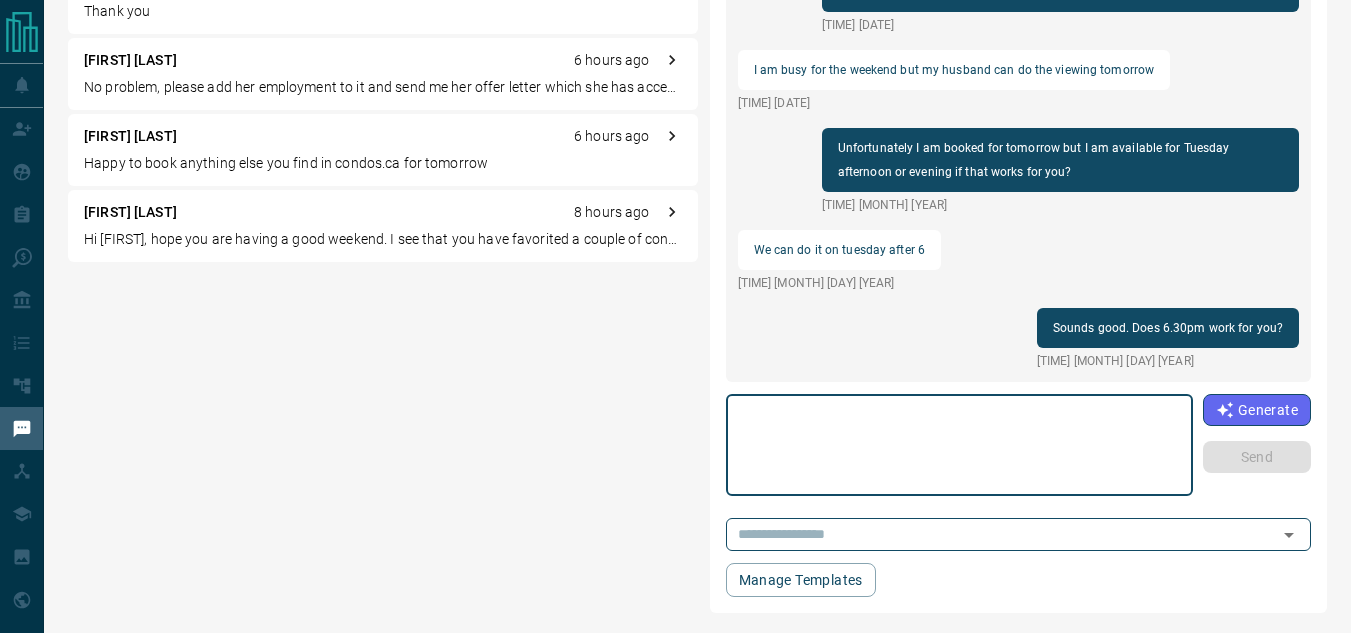 click at bounding box center (959, 445) 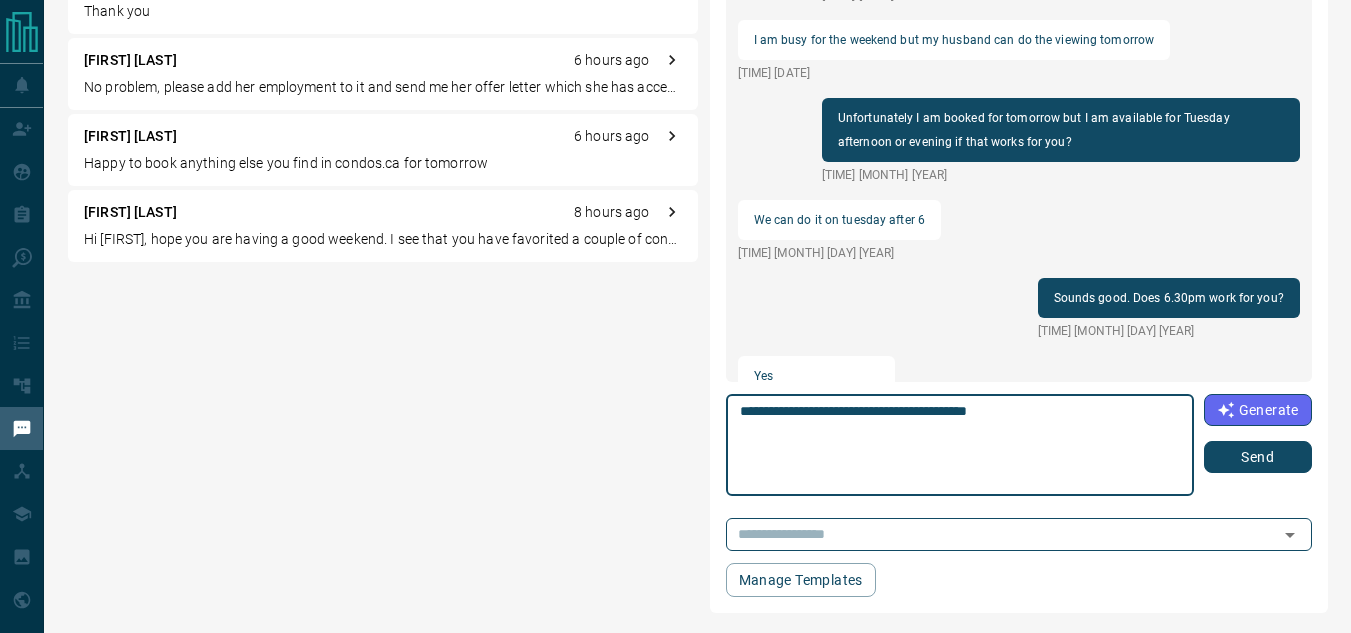 scroll, scrollTop: 48, scrollLeft: 0, axis: vertical 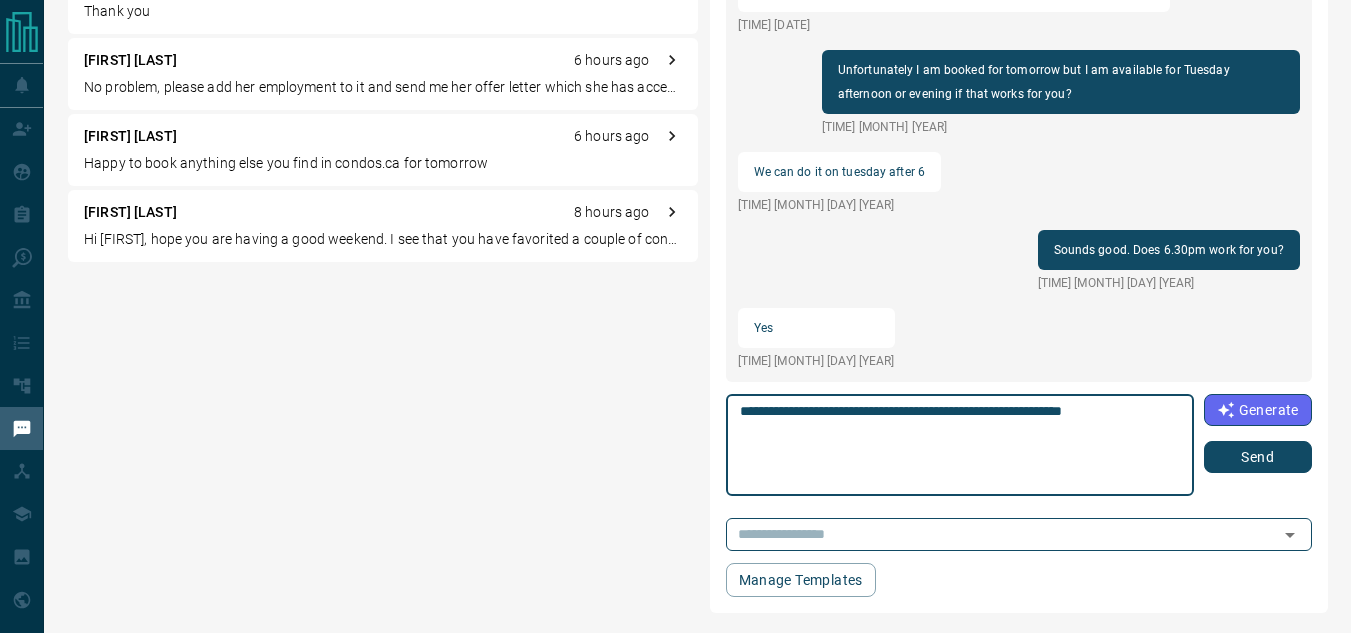 click on "**********" at bounding box center [960, 445] 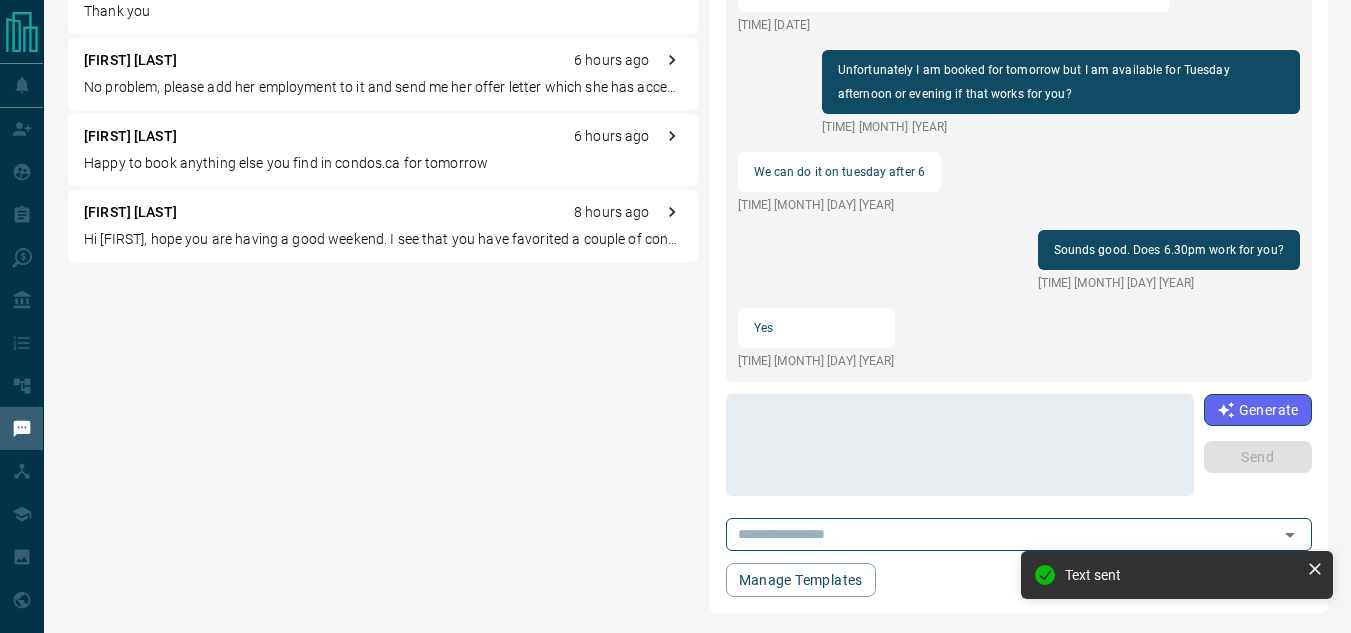 scroll, scrollTop: 126, scrollLeft: 0, axis: vertical 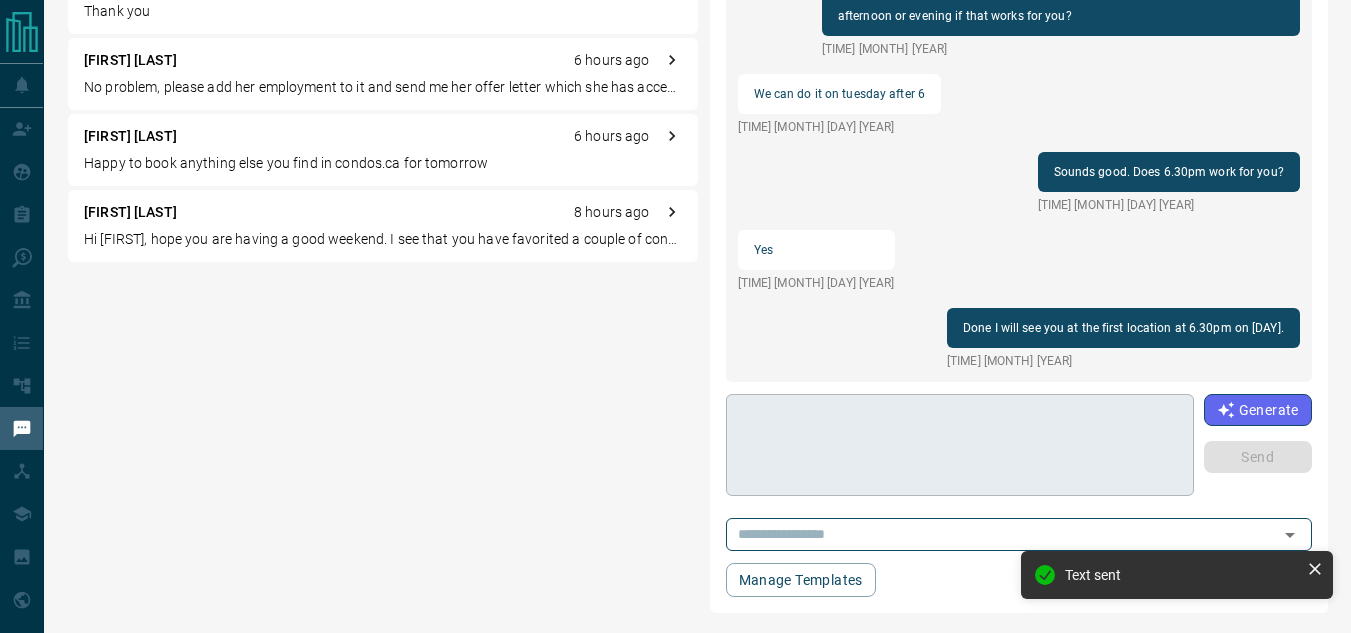 click at bounding box center (960, 445) 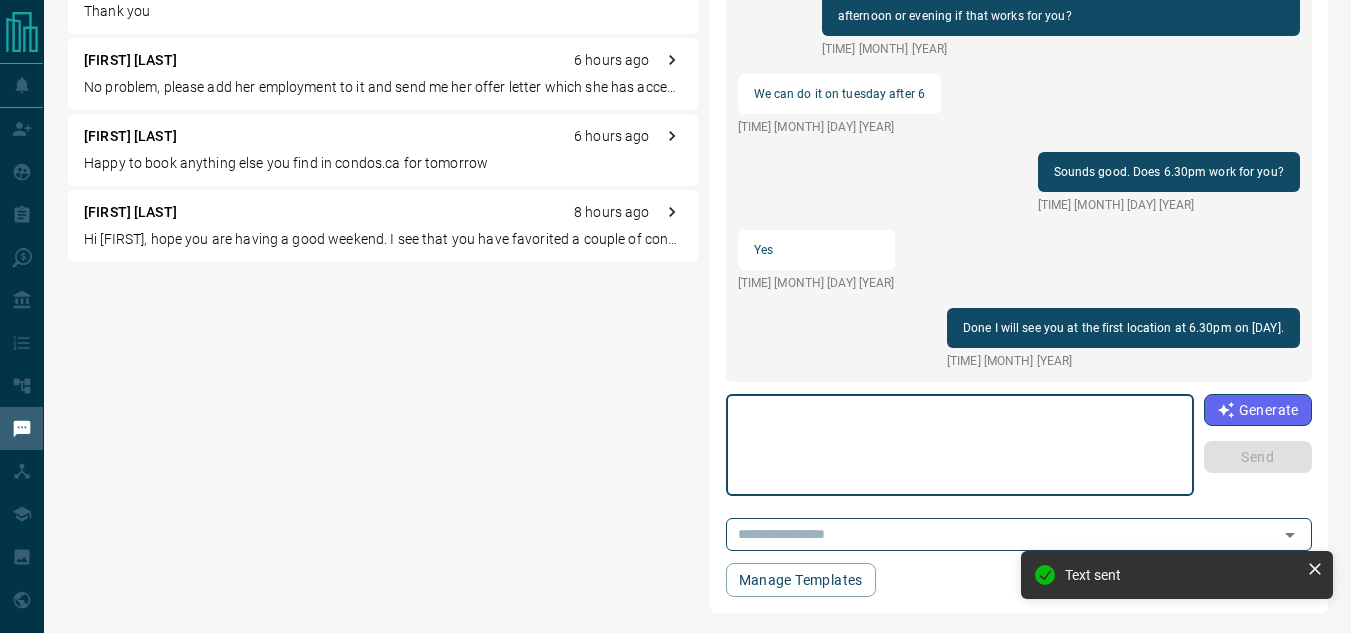 paste on "**********" 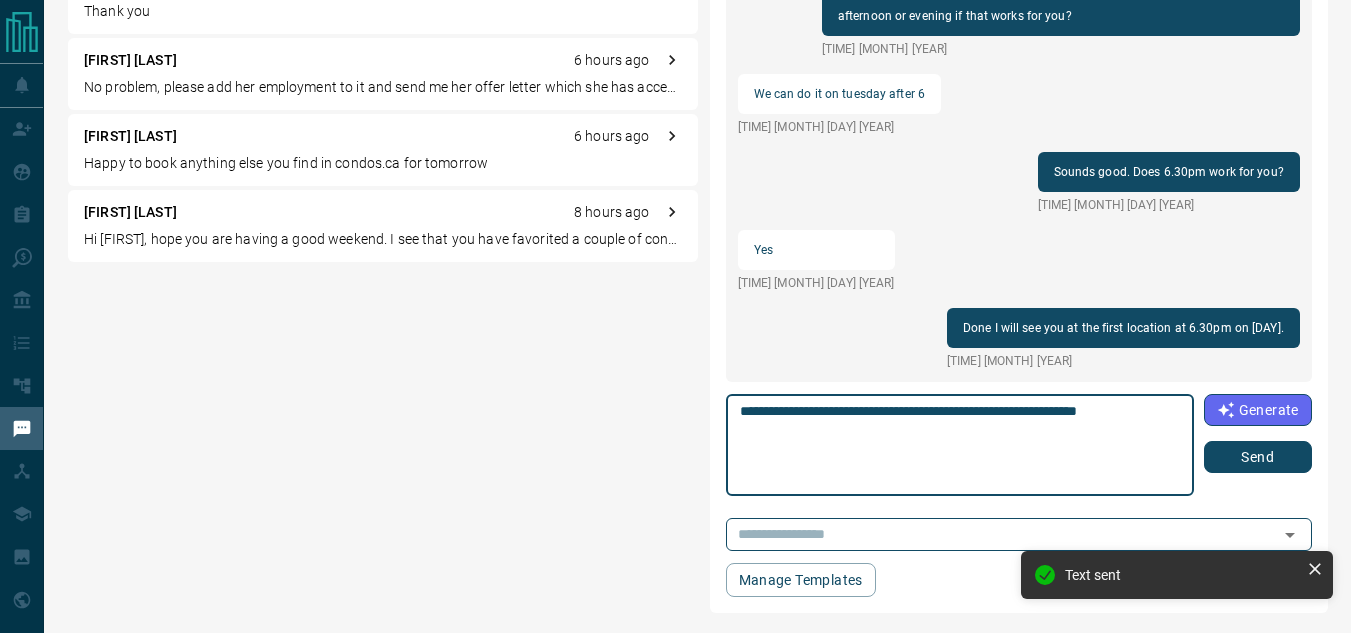 type on "**********" 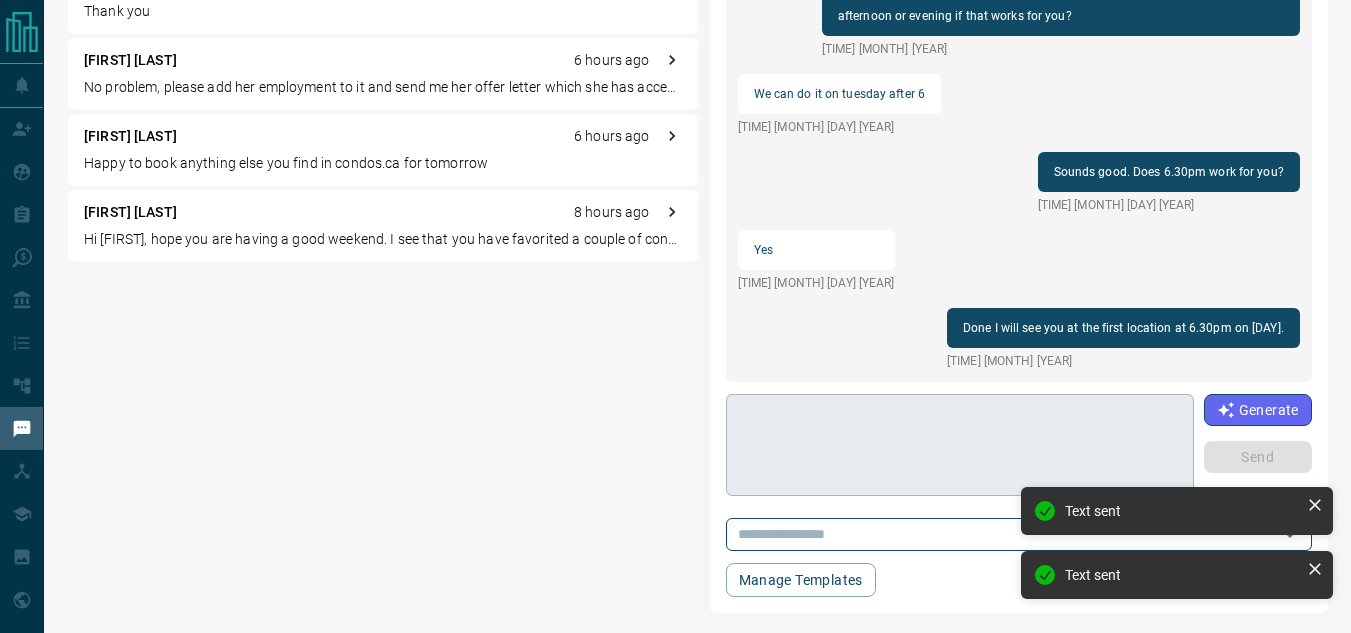 scroll, scrollTop: 204, scrollLeft: 0, axis: vertical 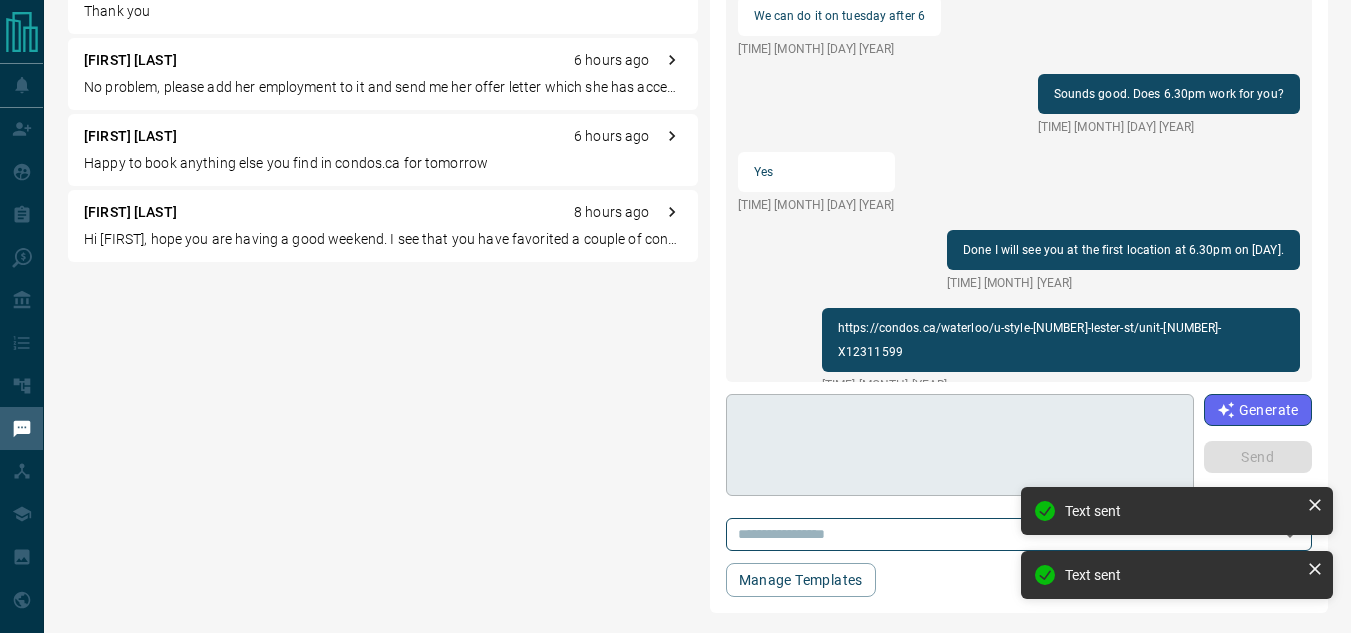 click at bounding box center (960, 445) 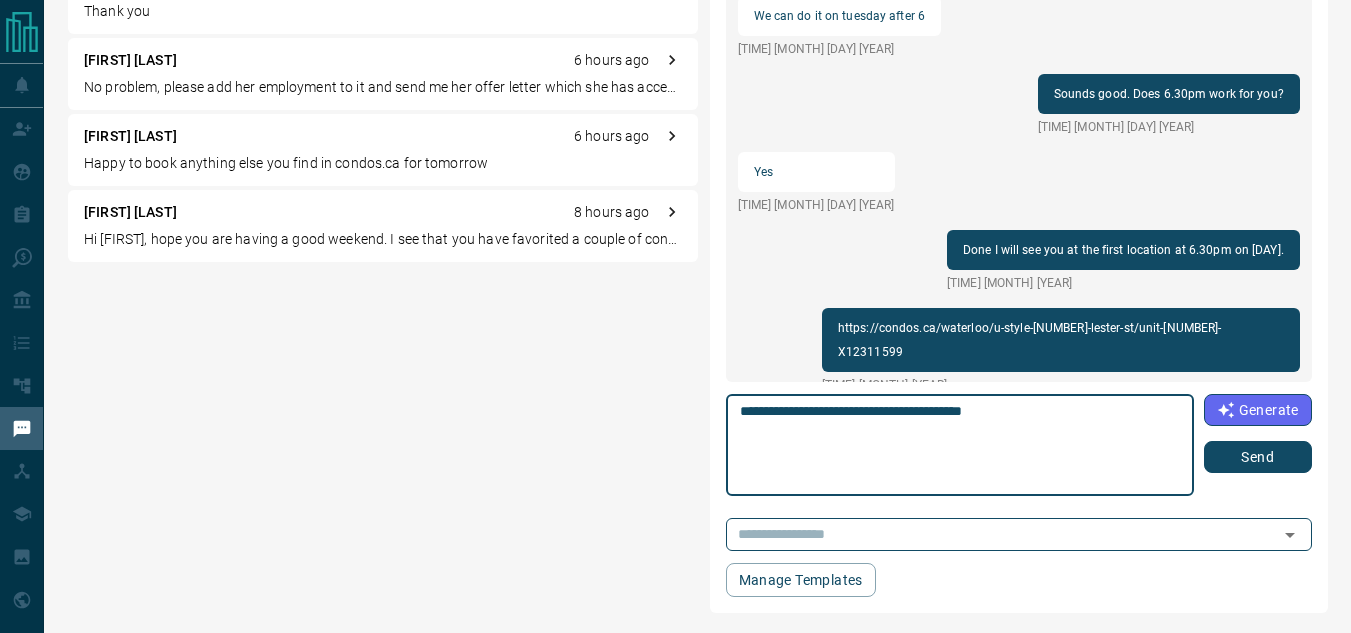 type on "**********" 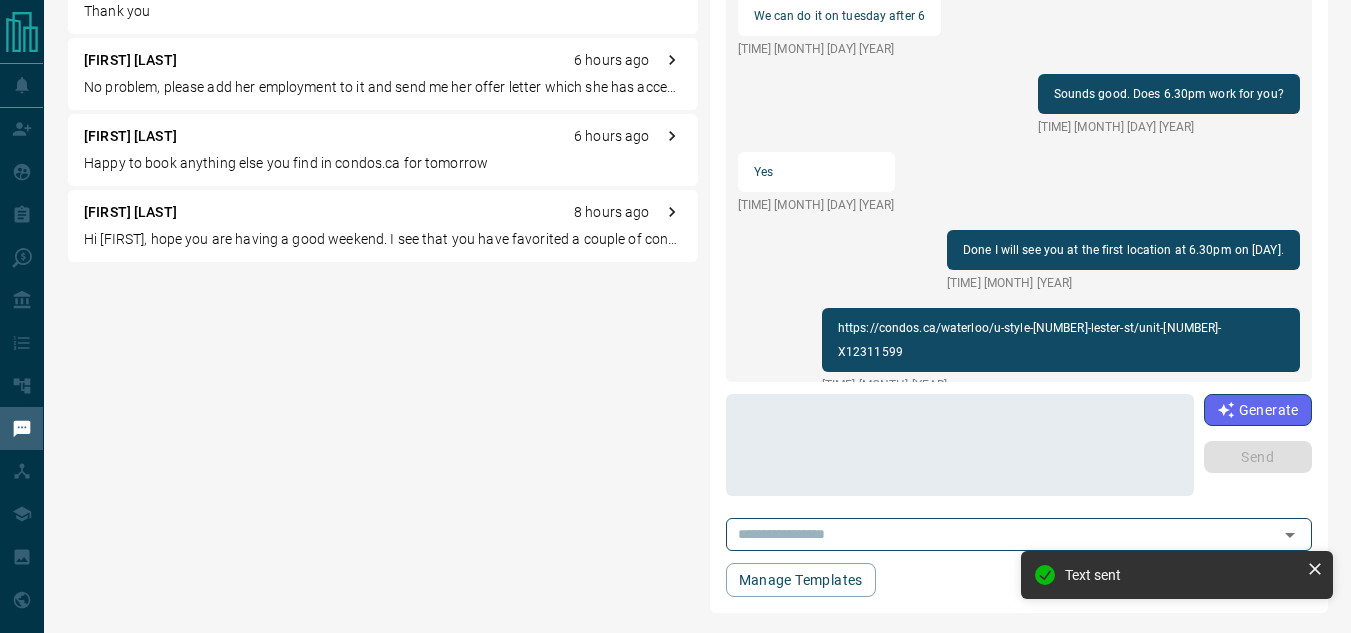 scroll, scrollTop: 282, scrollLeft: 0, axis: vertical 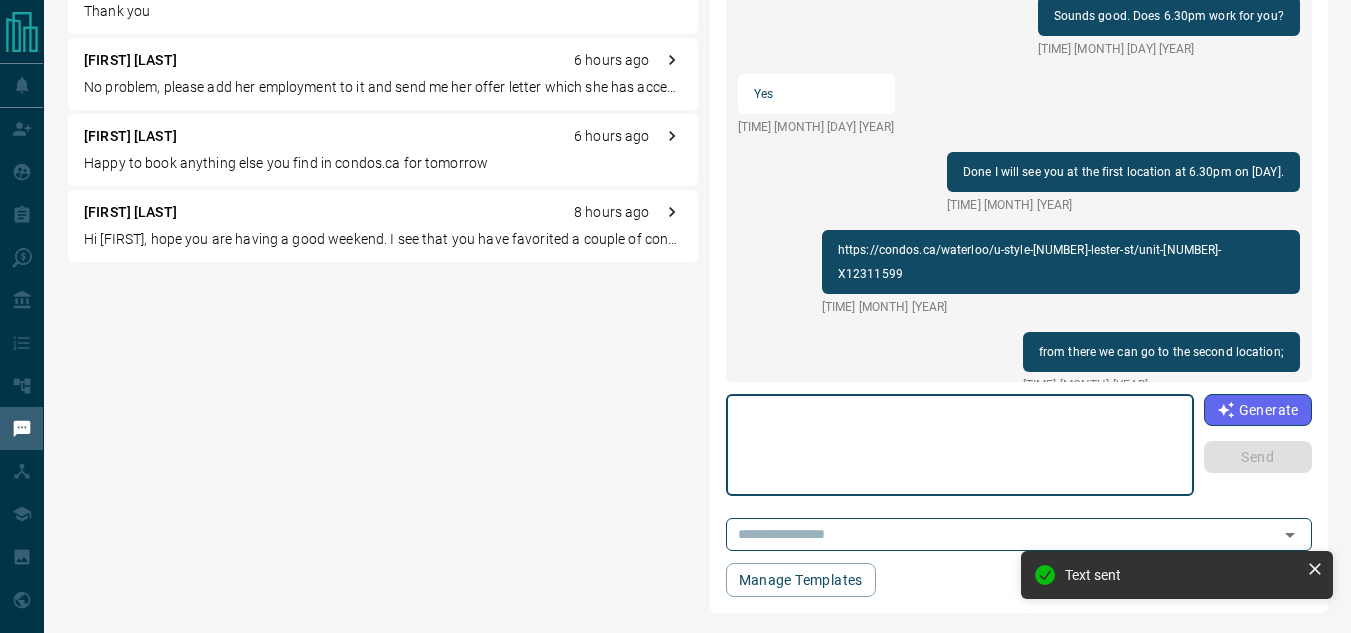 click at bounding box center [960, 445] 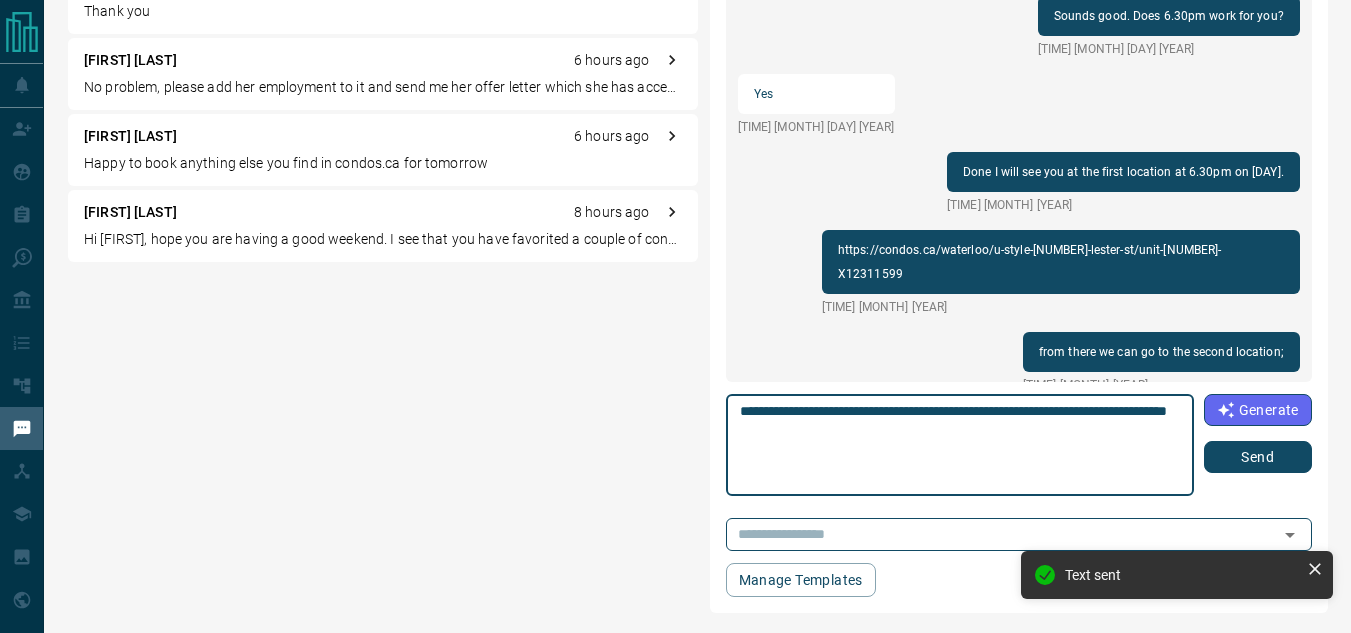 type on "**********" 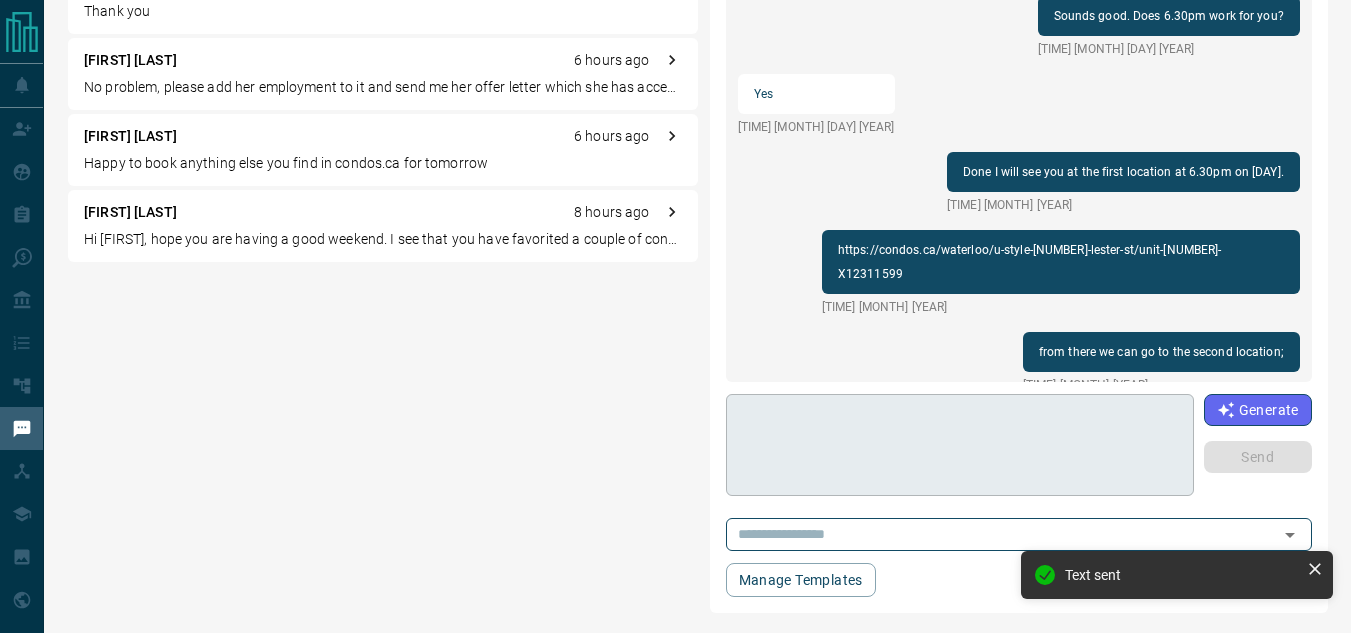 scroll, scrollTop: 384, scrollLeft: 0, axis: vertical 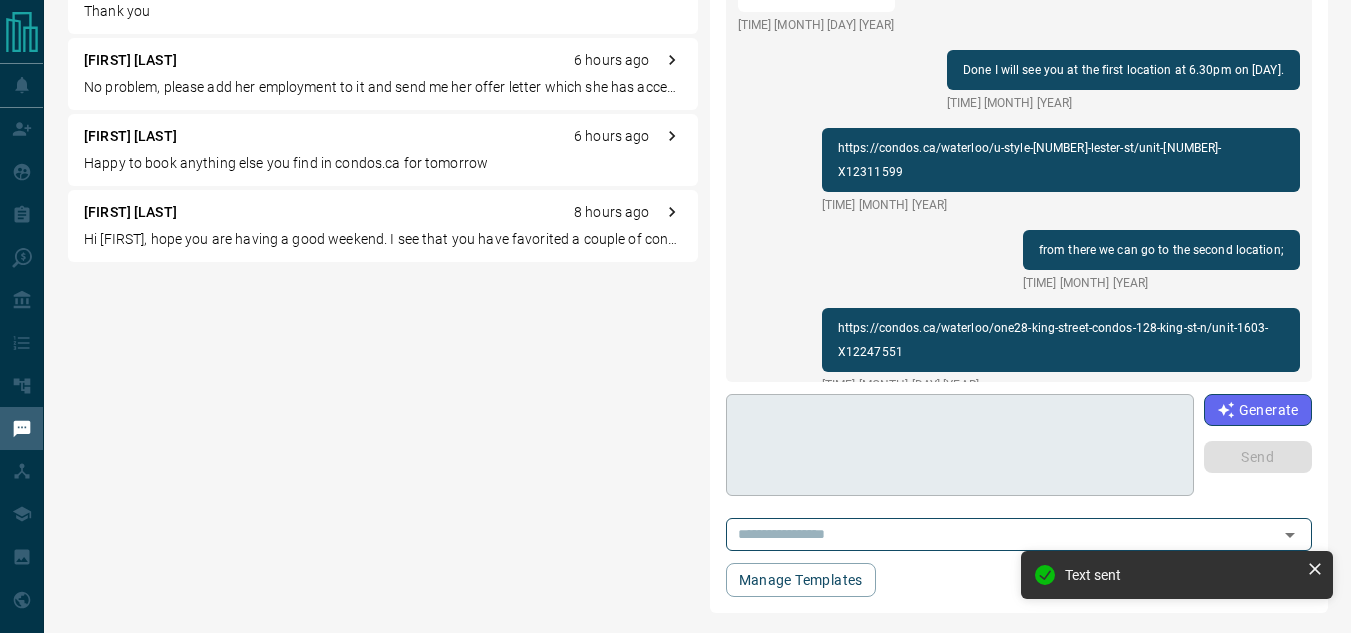 click at bounding box center (960, 445) 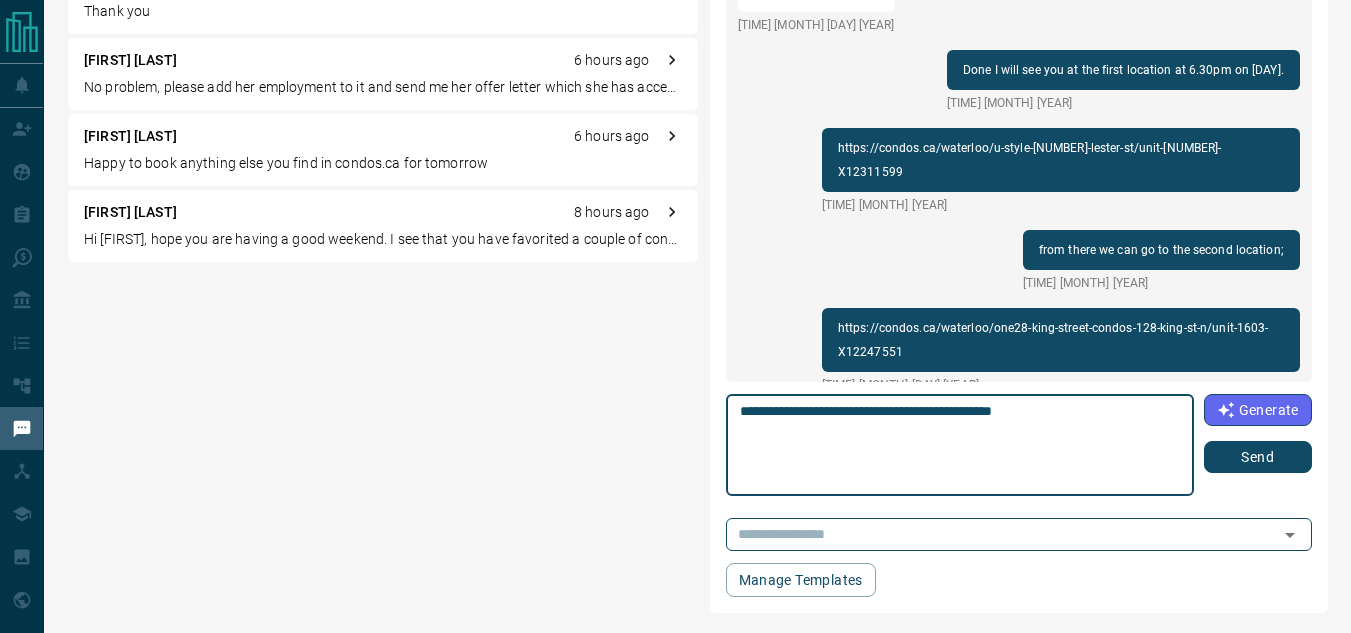 type on "**********" 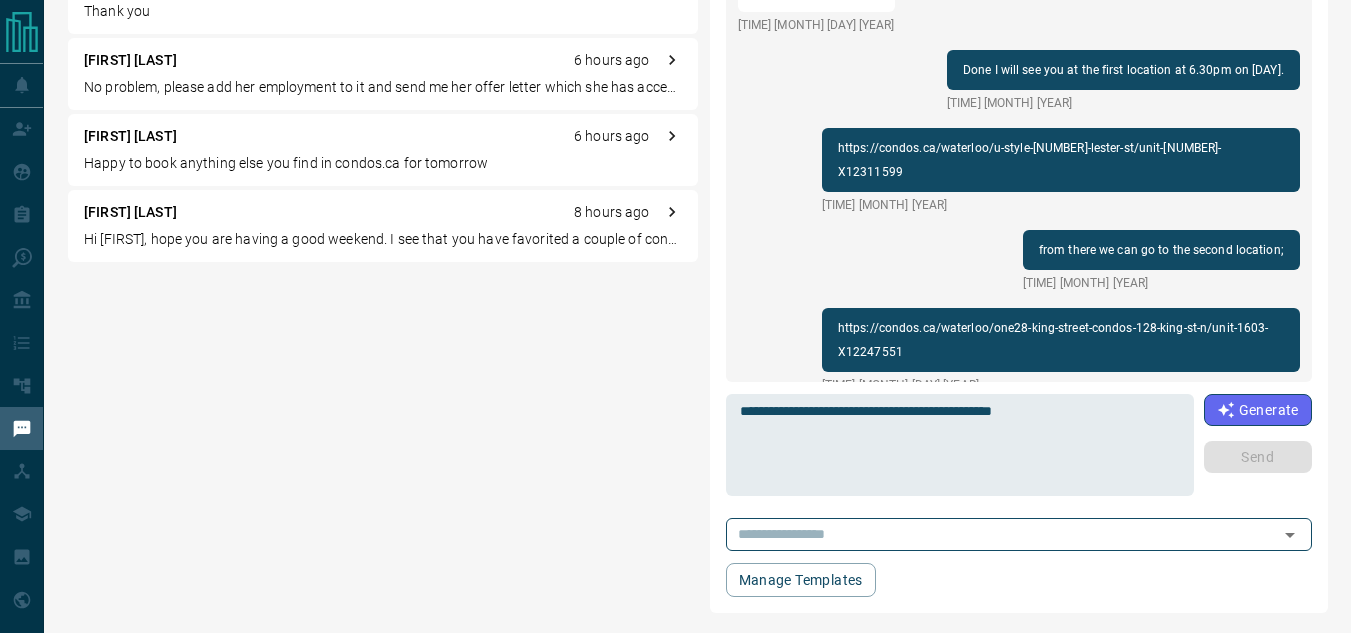 type 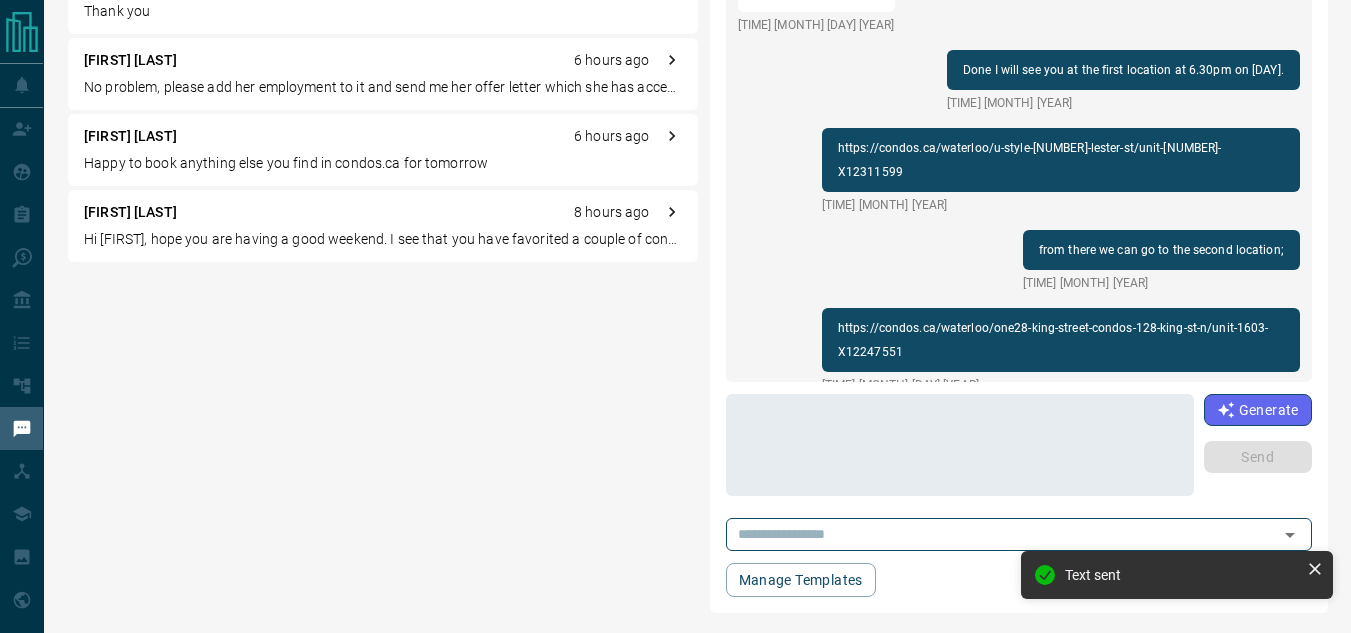 scroll, scrollTop: 462, scrollLeft: 0, axis: vertical 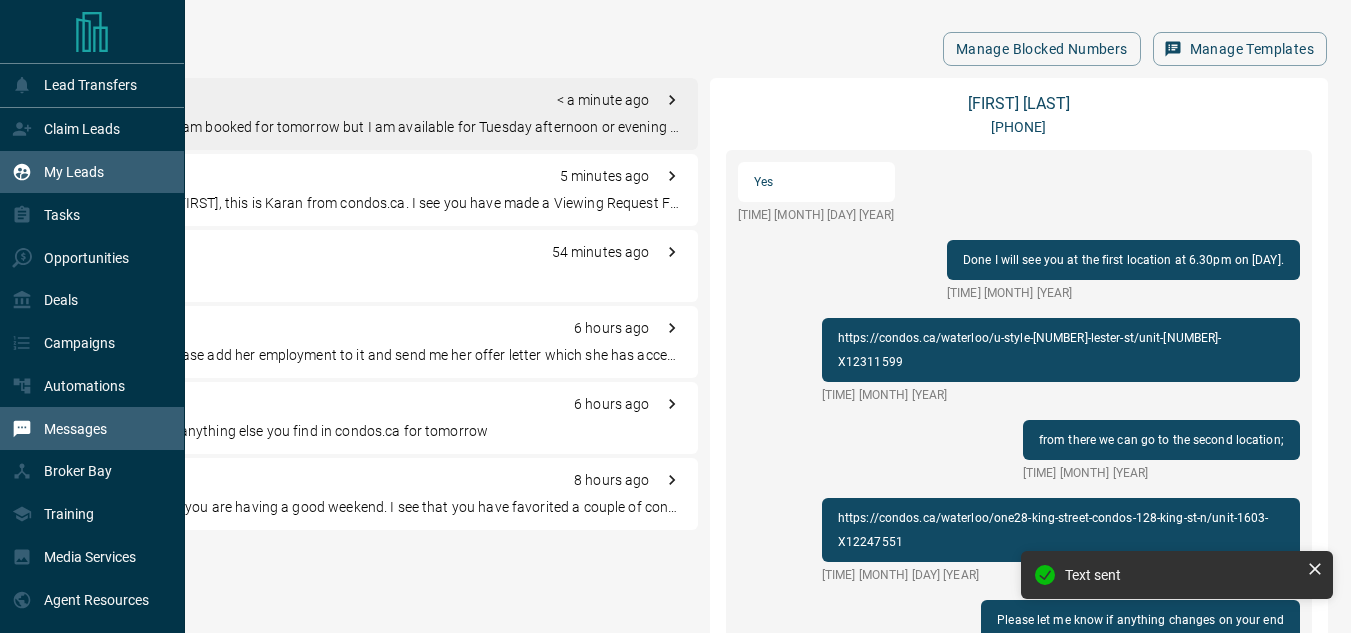 click on "My Leads" at bounding box center (58, 172) 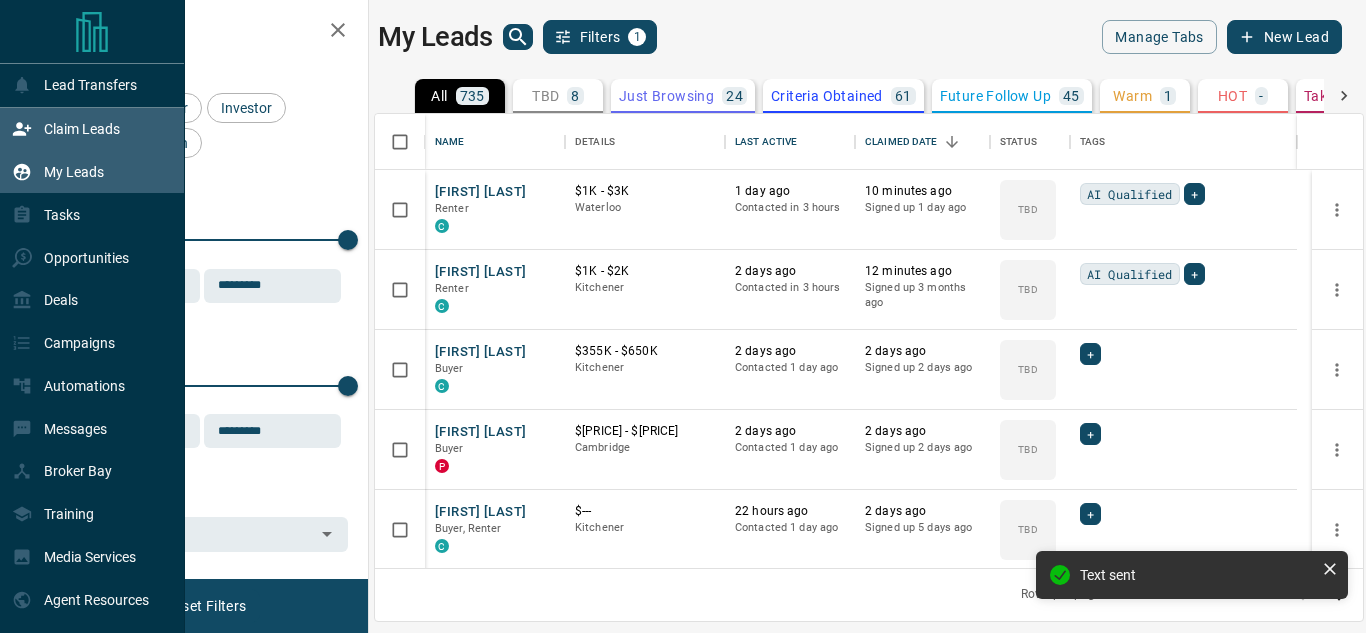 scroll, scrollTop: 16, scrollLeft: 16, axis: both 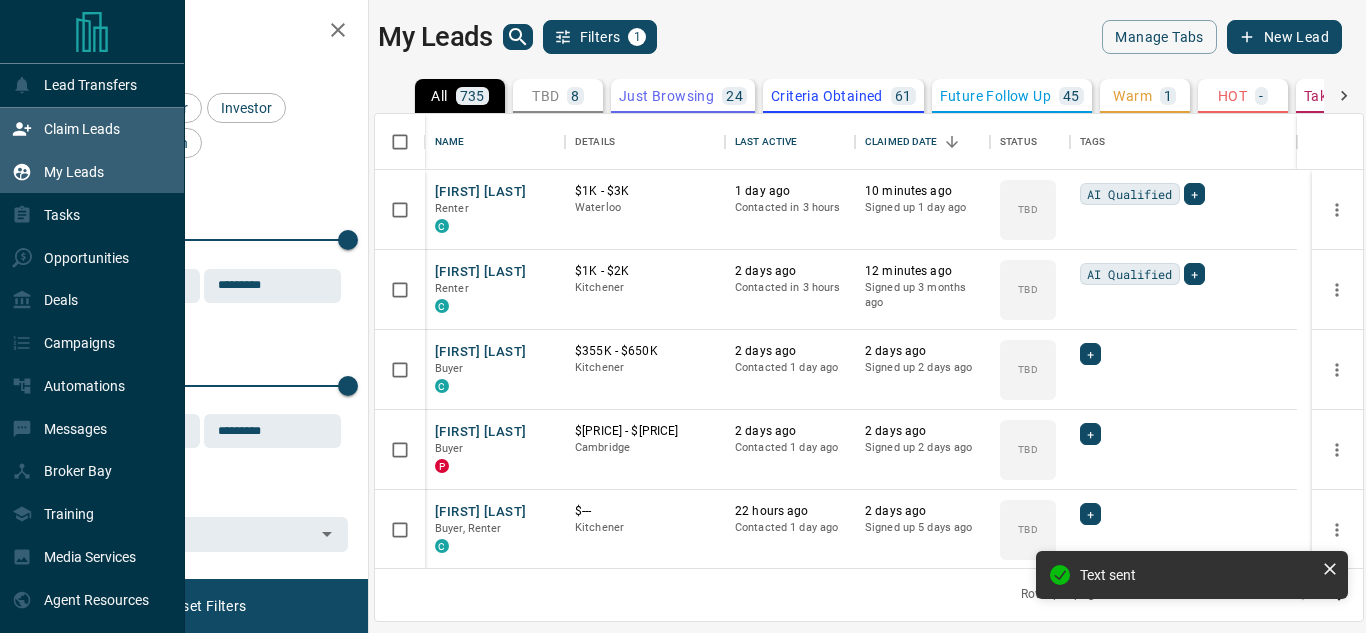 click 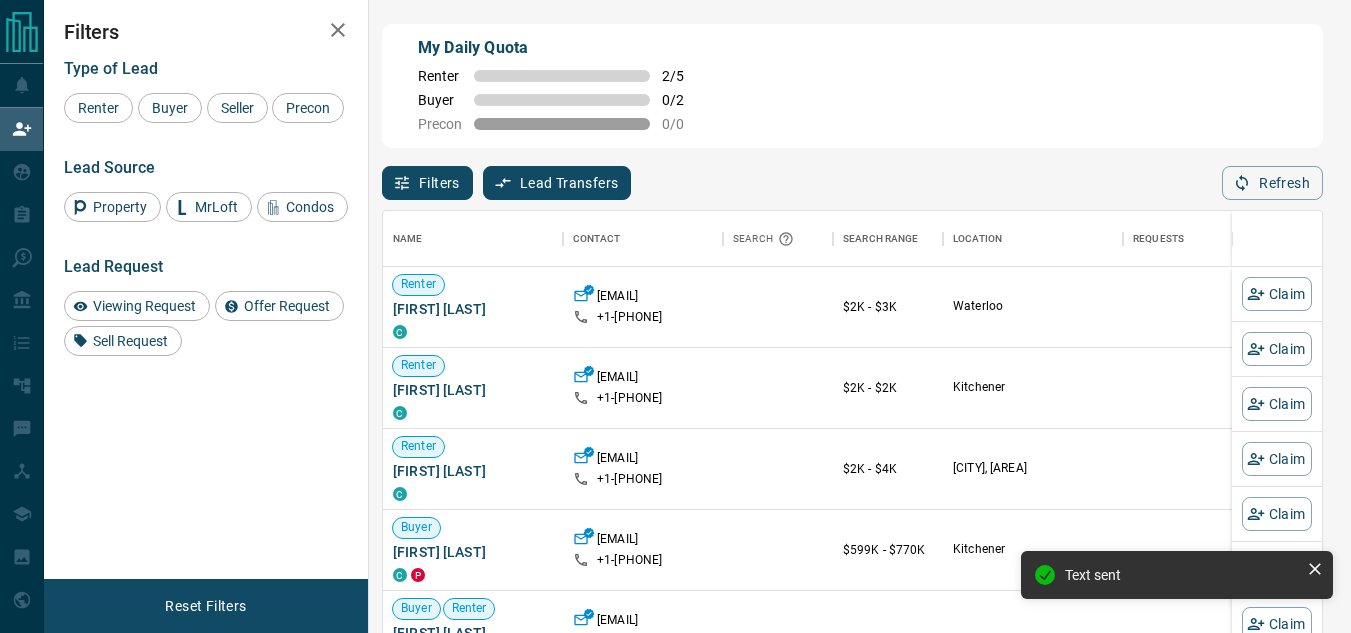 scroll, scrollTop: 16, scrollLeft: 16, axis: both 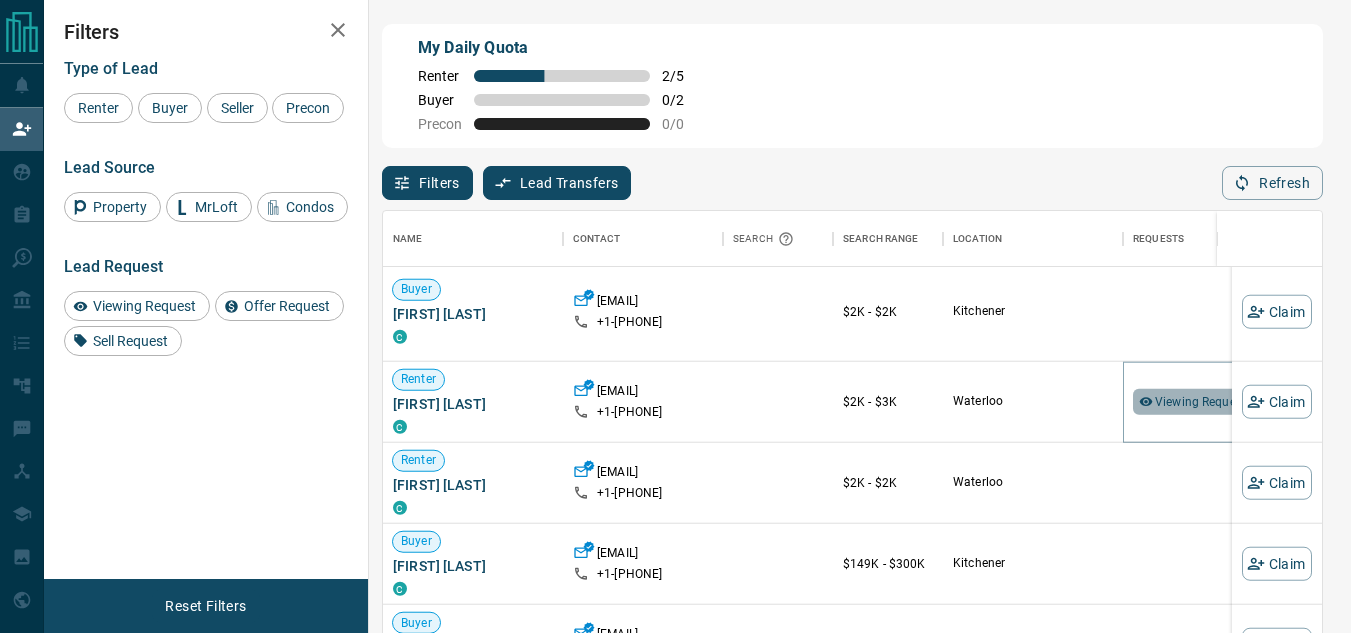 click 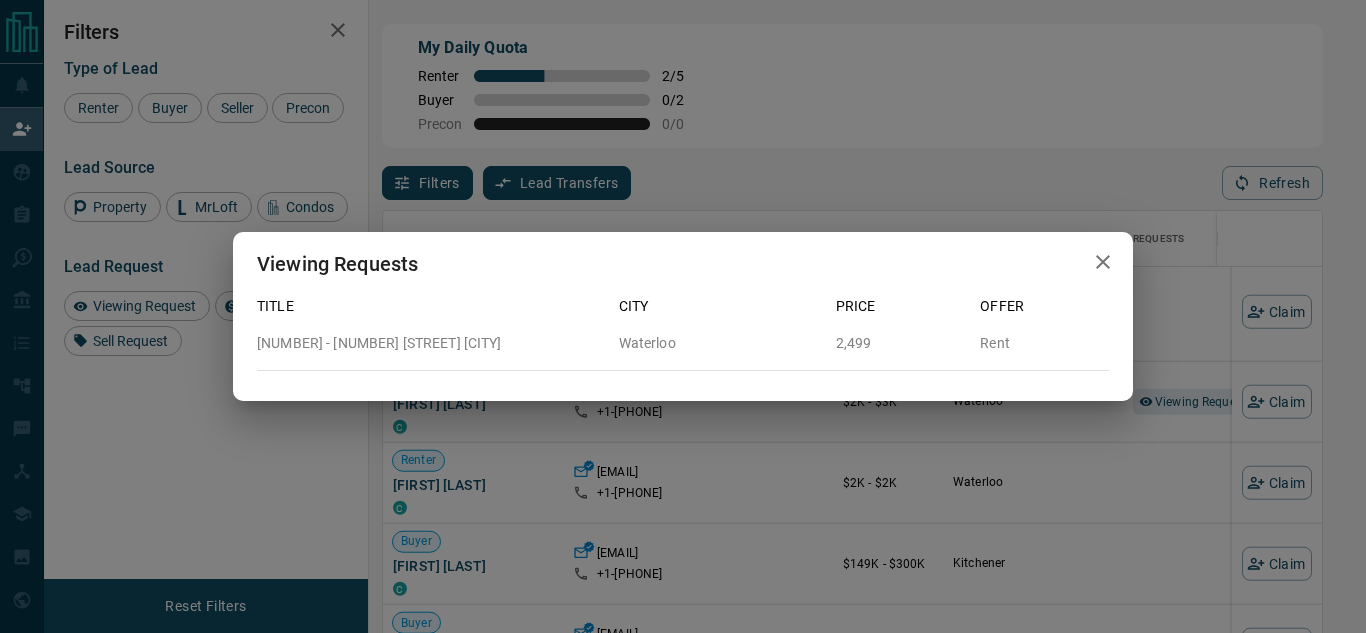 click on "Viewing Requests Title City Price Offer 1004 - 128 King Street N [CITY] 2,499 Rent" at bounding box center (683, 316) 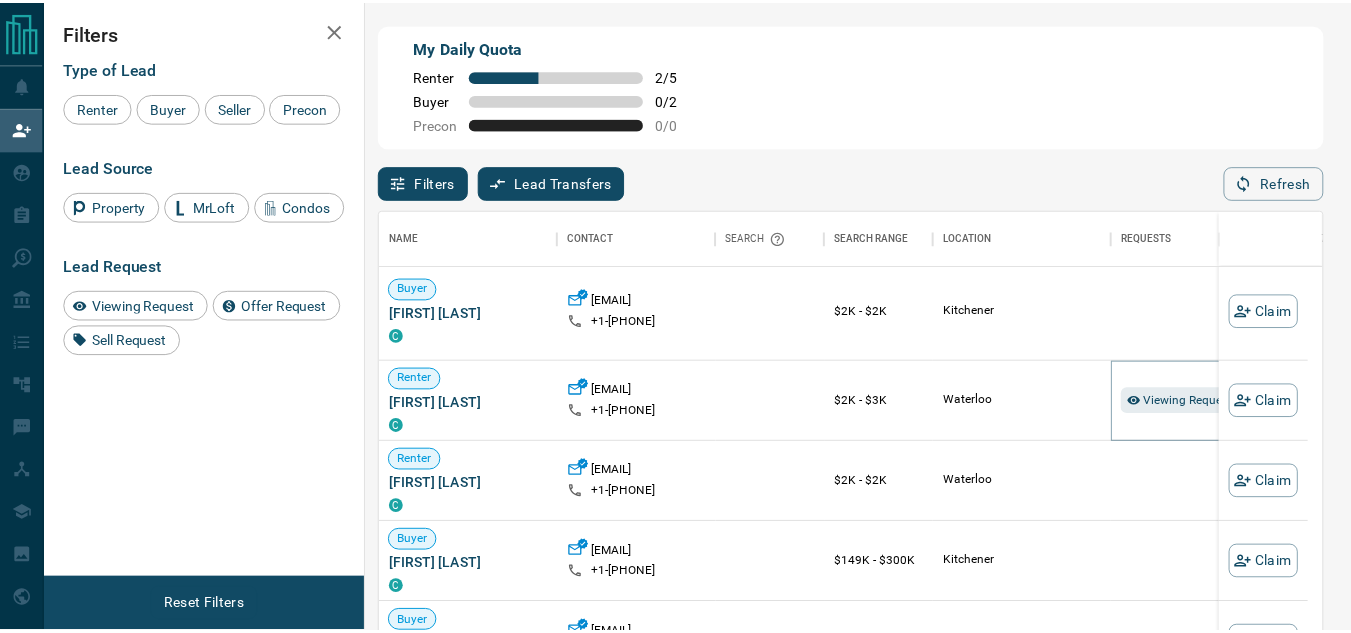 scroll, scrollTop: 16, scrollLeft: 16, axis: both 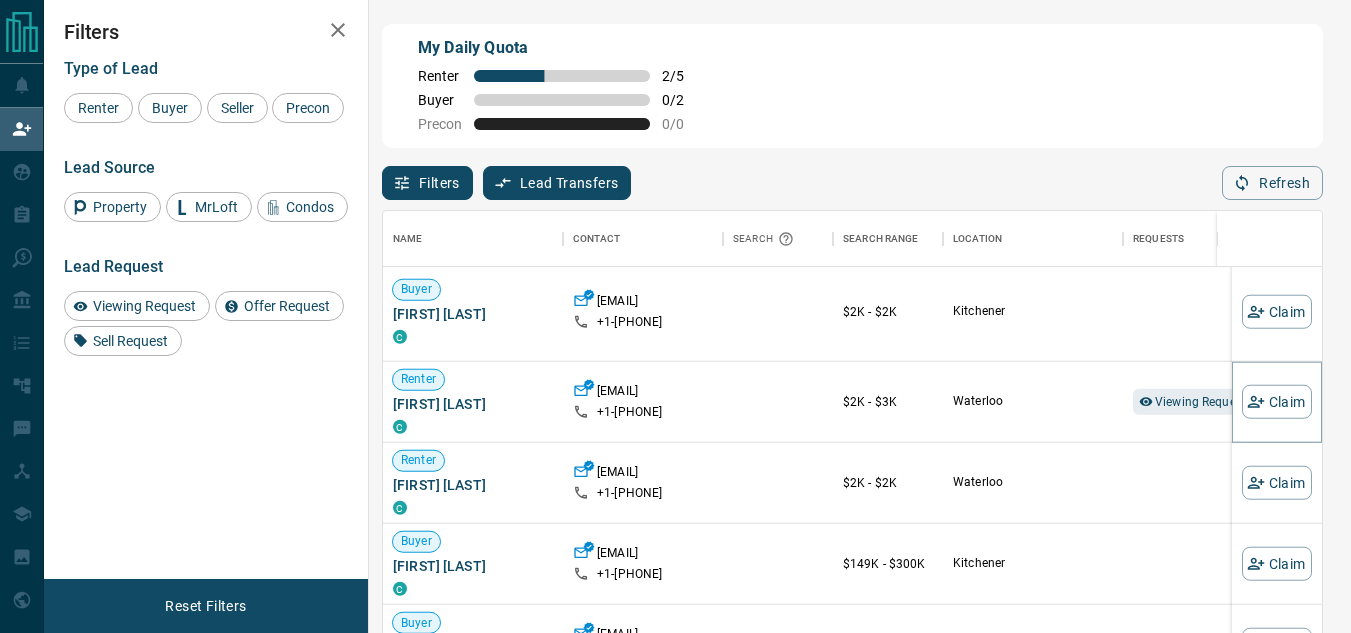 click on "Claim" at bounding box center [1277, 402] 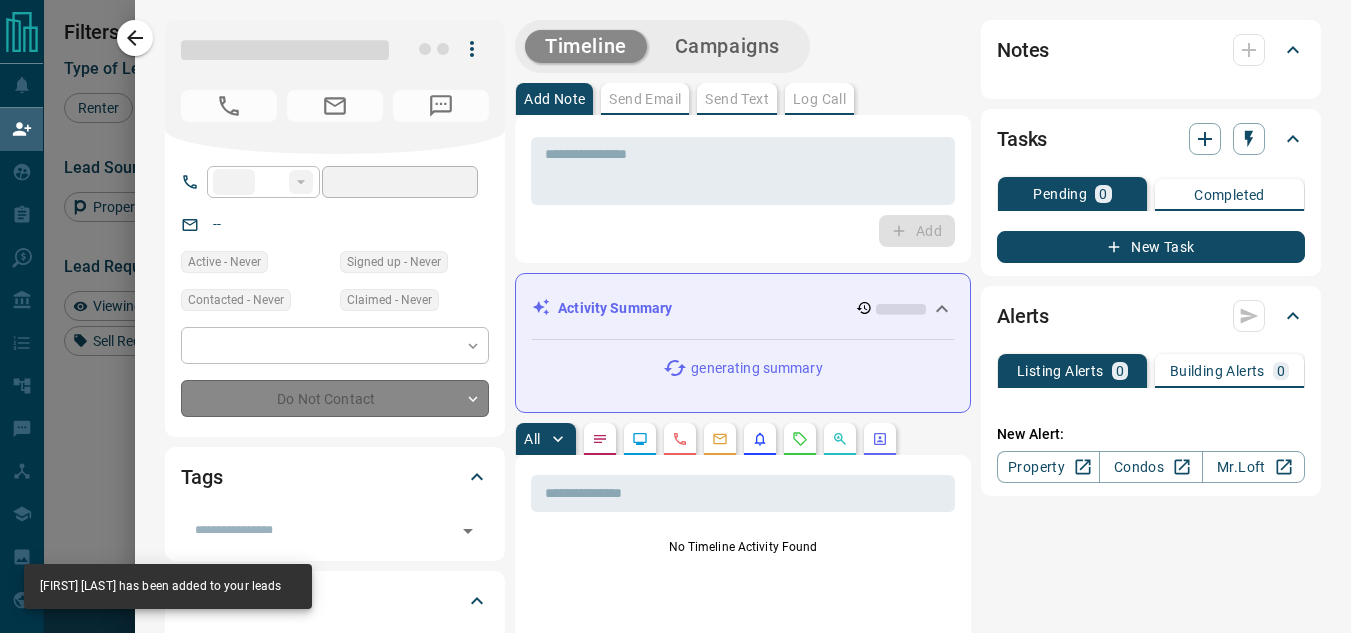 type on "**" 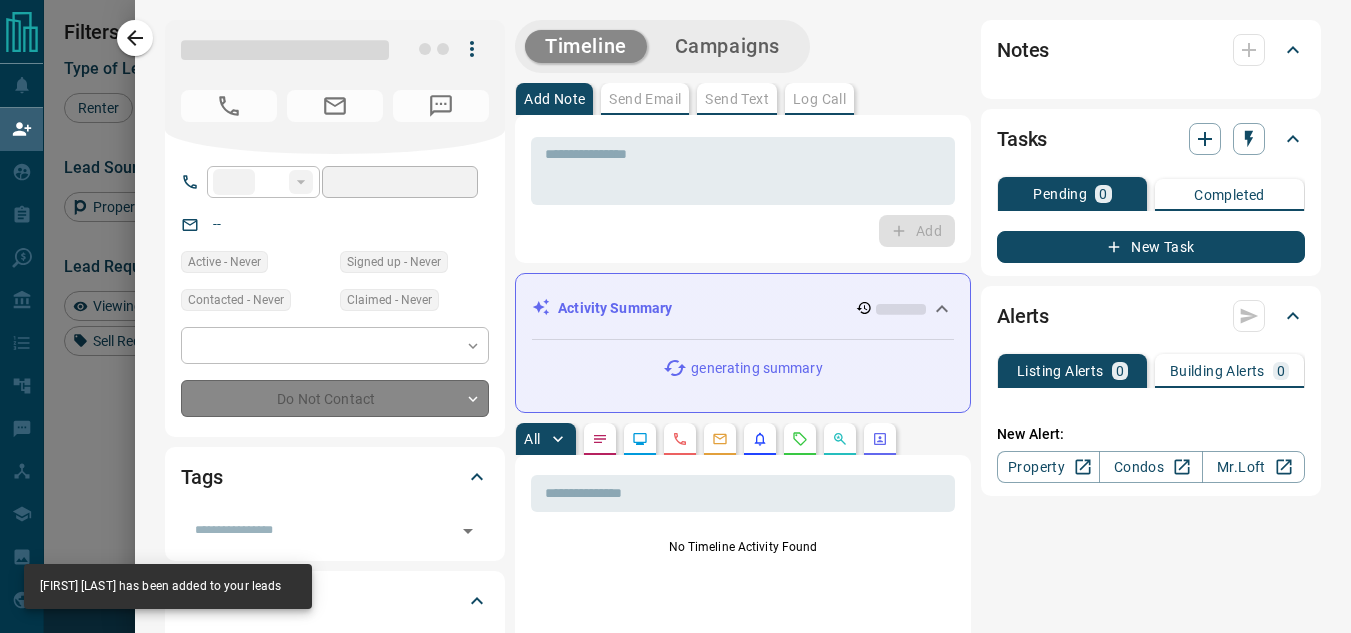 type on "**********" 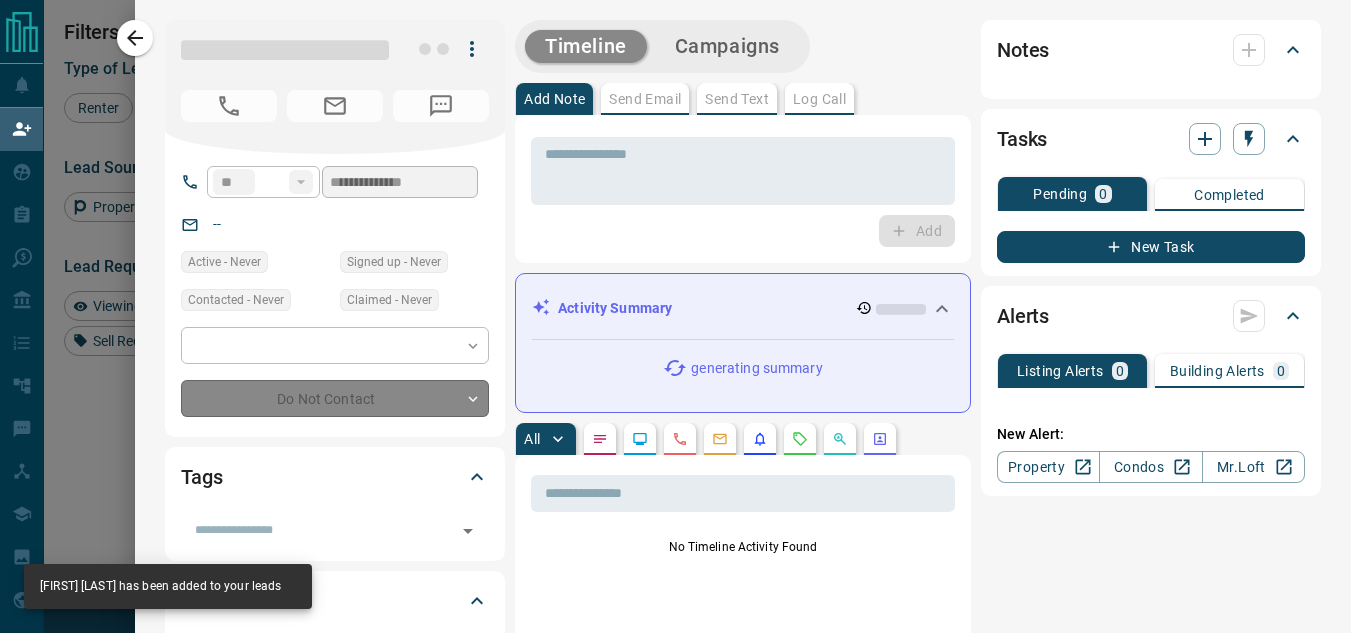 type on "**" 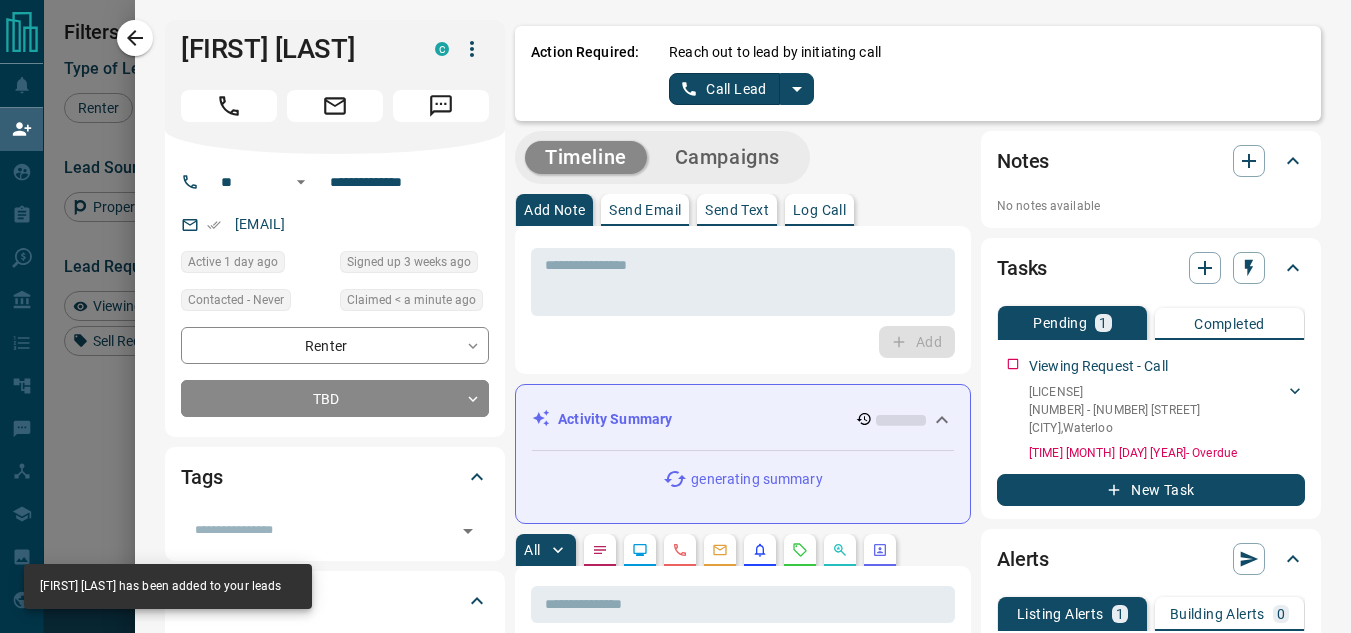 click at bounding box center (797, 89) 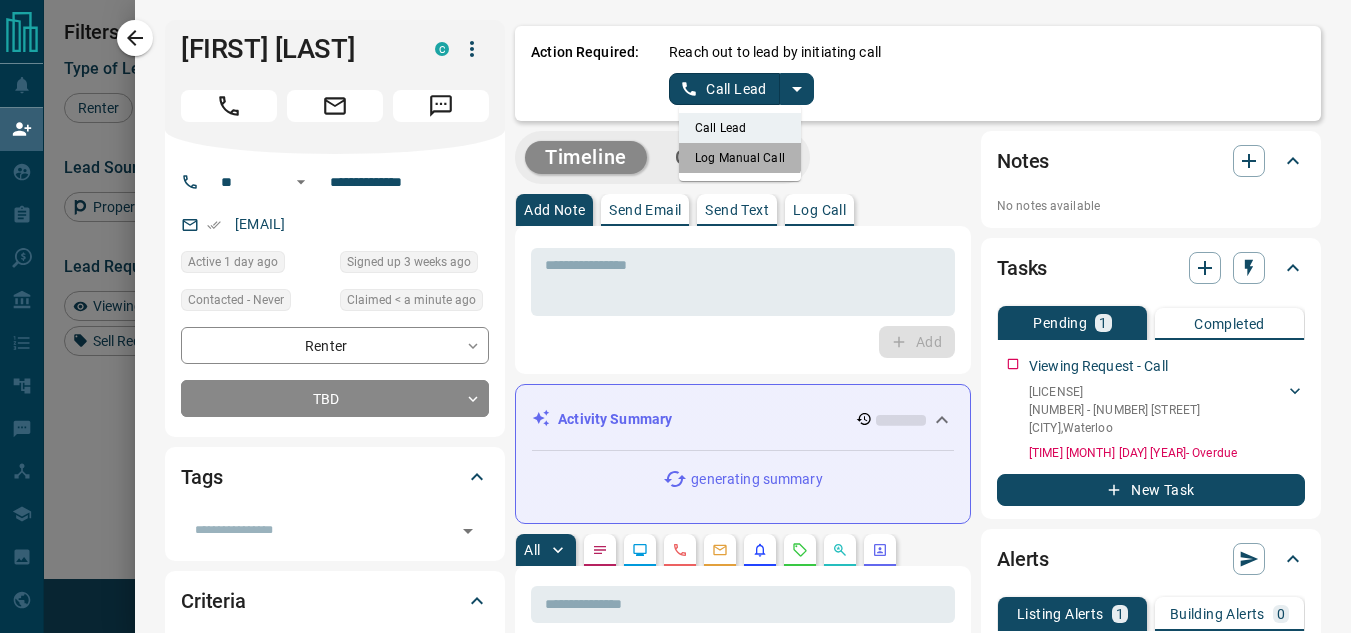 click on "Log Manual Call" at bounding box center [740, 158] 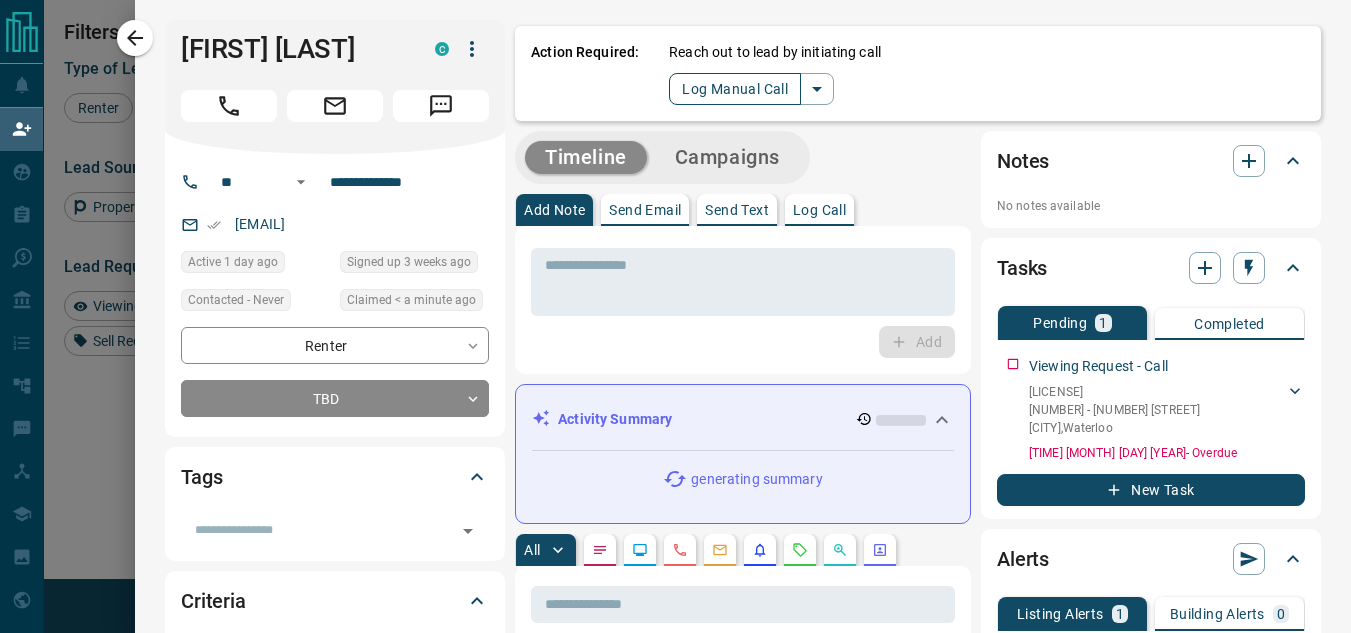 click on "Log Manual Call" at bounding box center (735, 89) 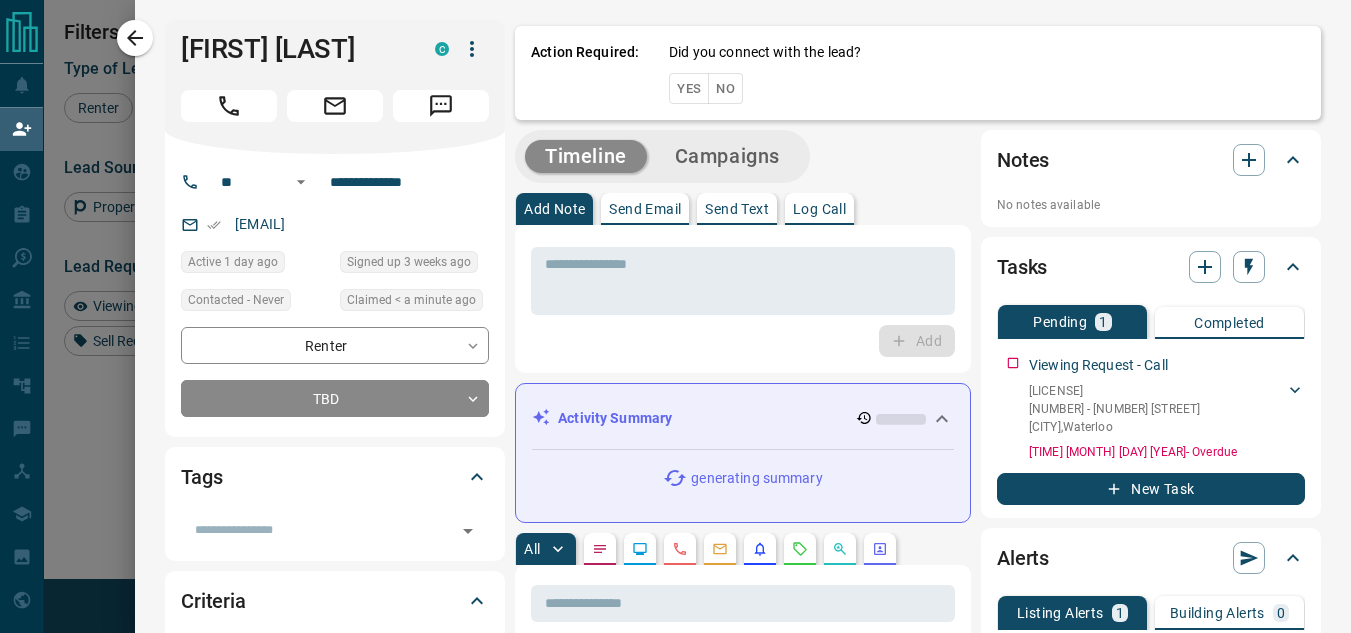 click on "No" at bounding box center [725, 88] 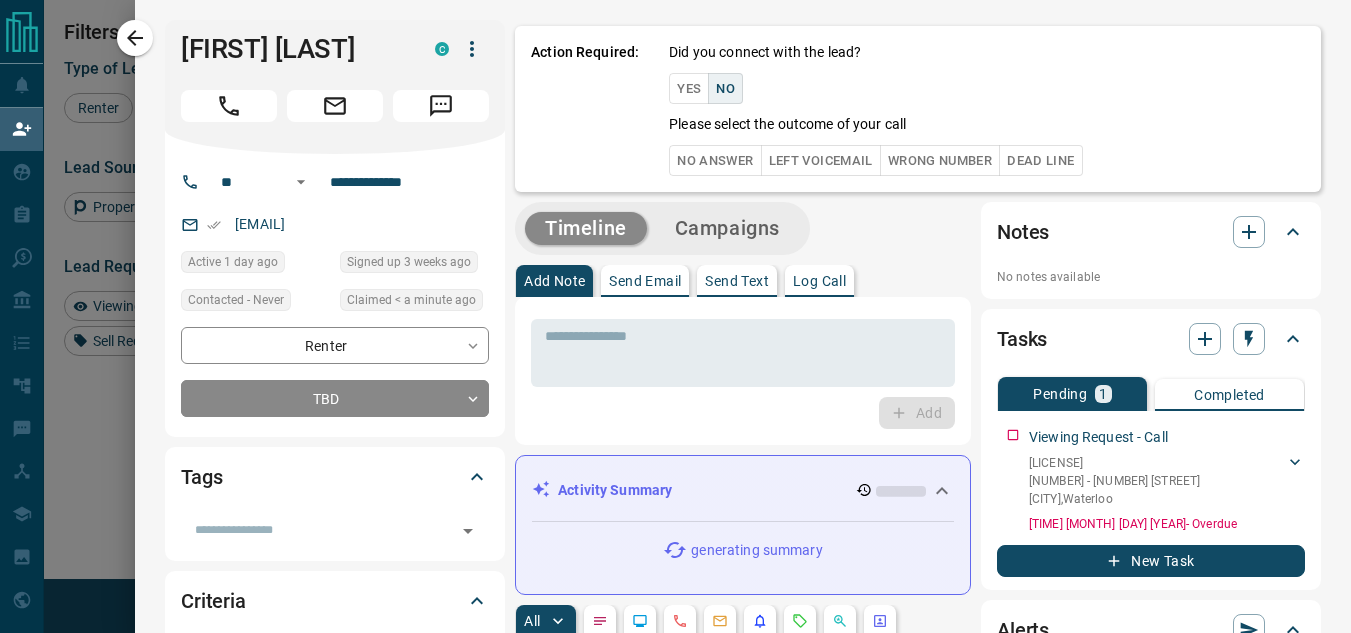 click on "No Answer" at bounding box center (715, 160) 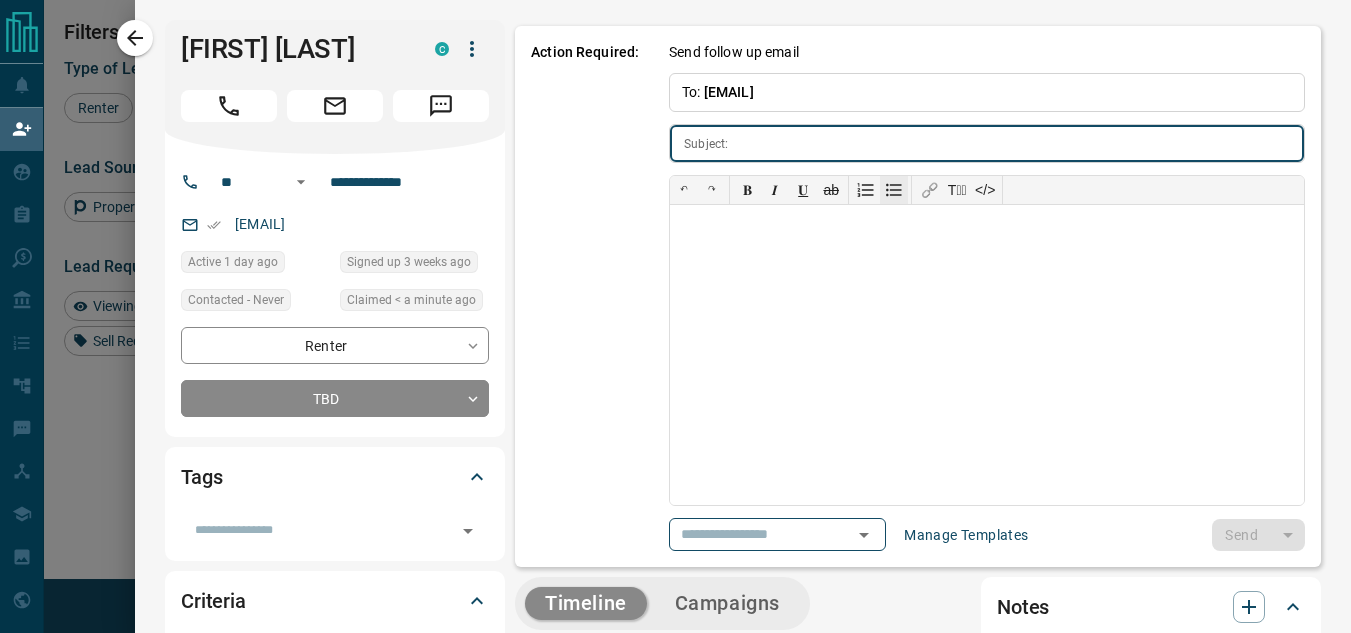 type on "**********" 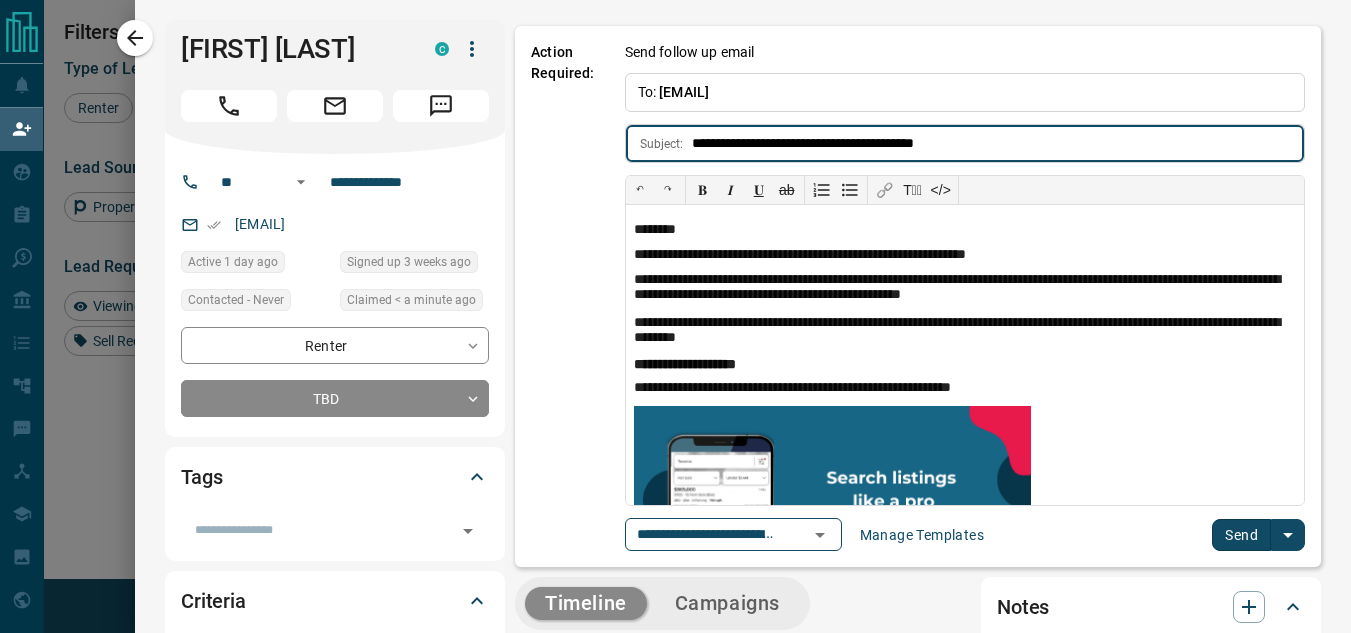 click on "Send" at bounding box center (1241, 535) 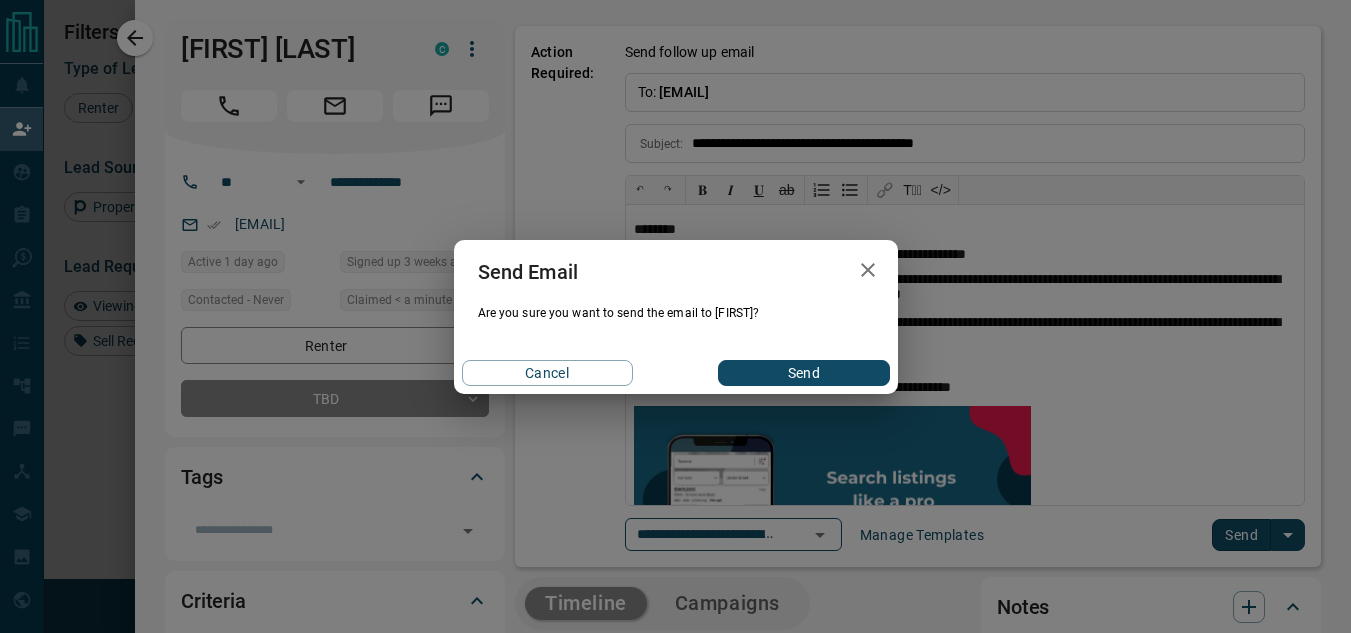 click on "Send" at bounding box center (803, 373) 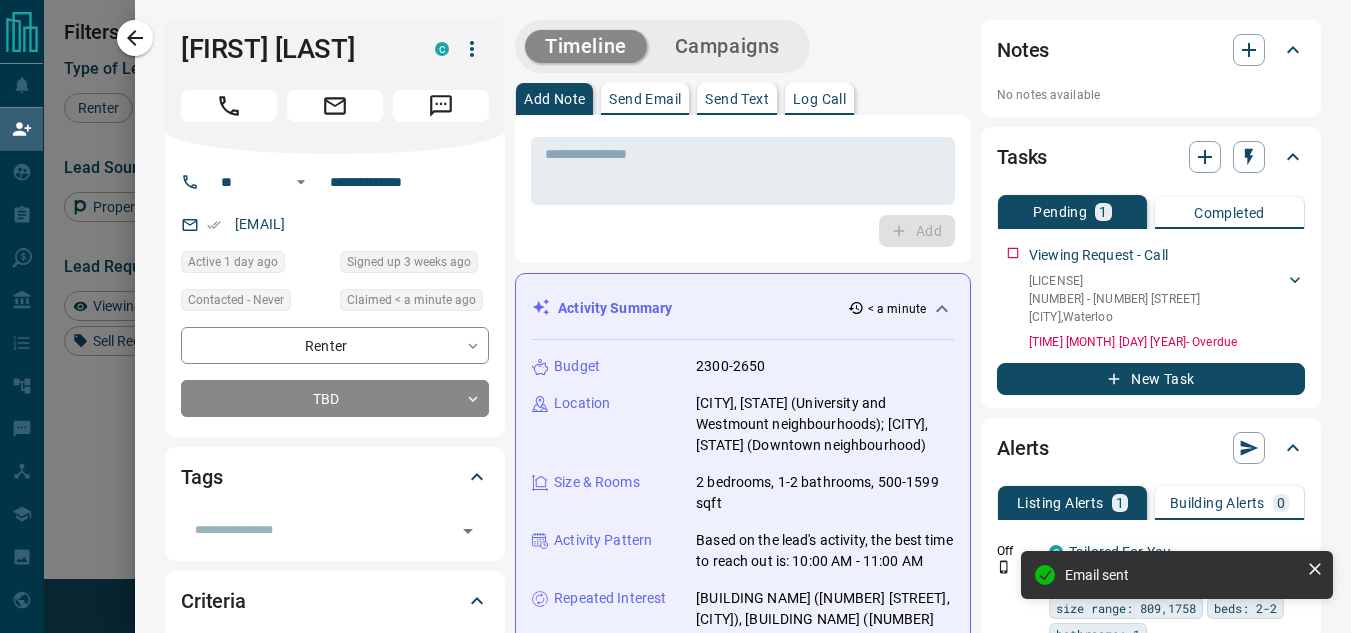 click on "Send Text" at bounding box center [737, 99] 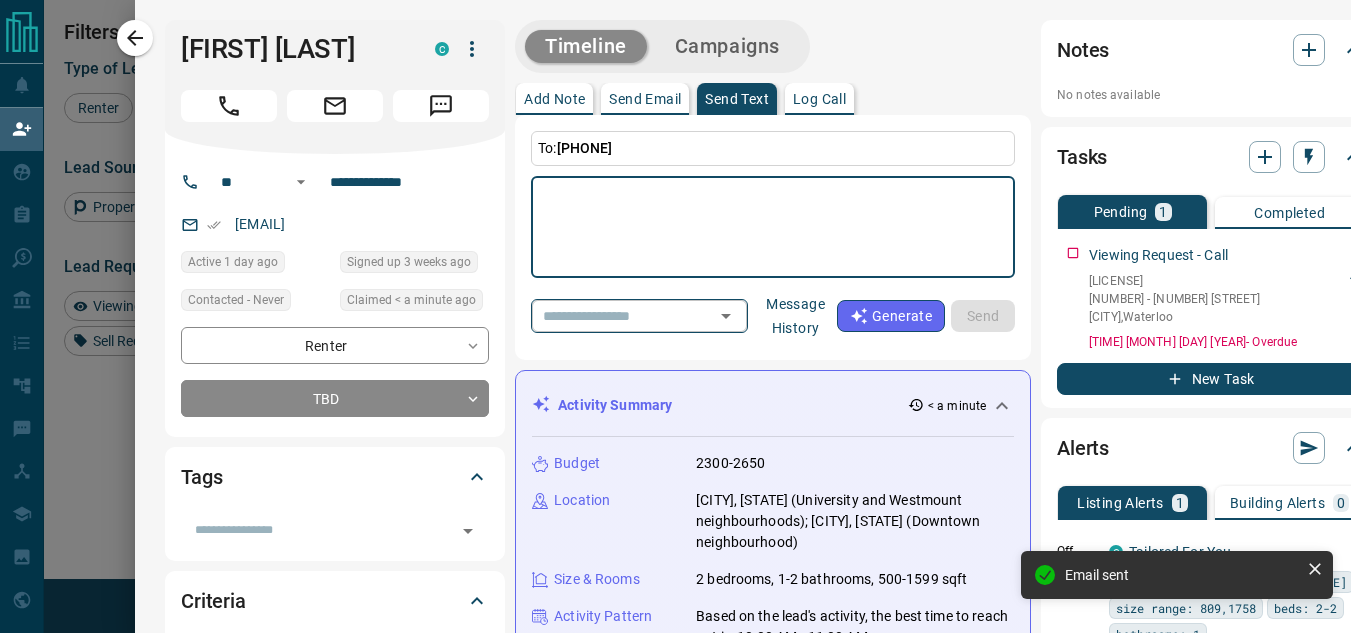 click 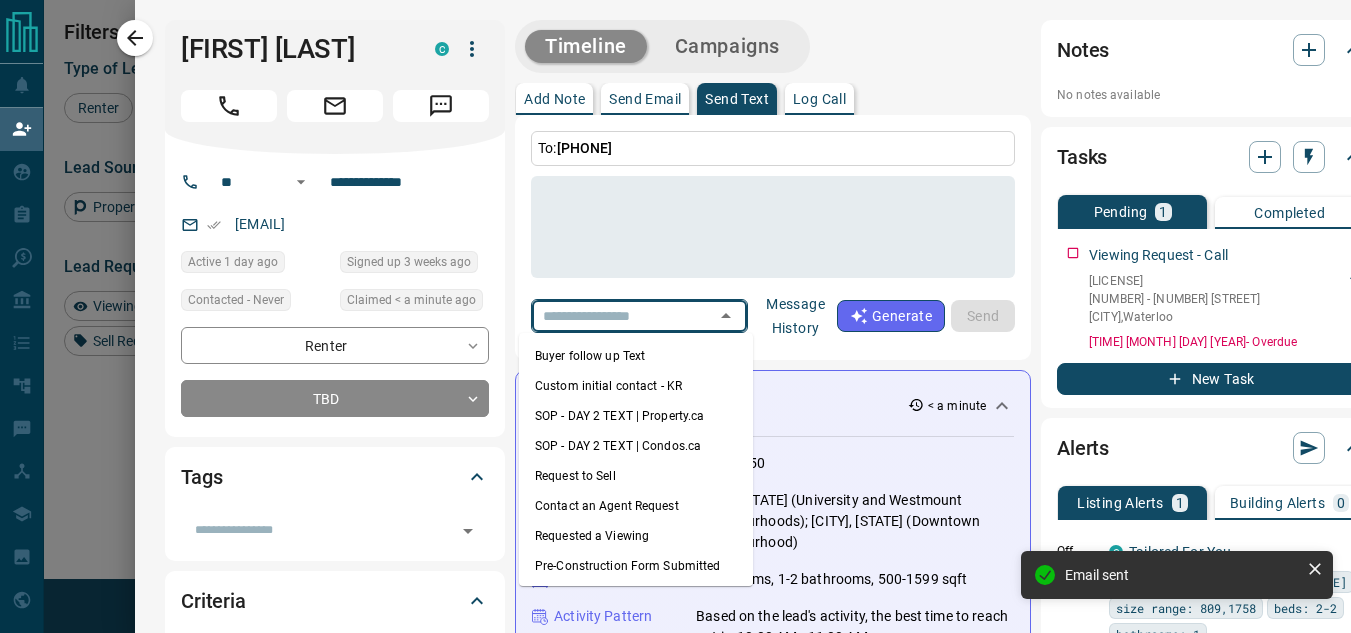 click on "Requested a Viewing" at bounding box center [636, 536] 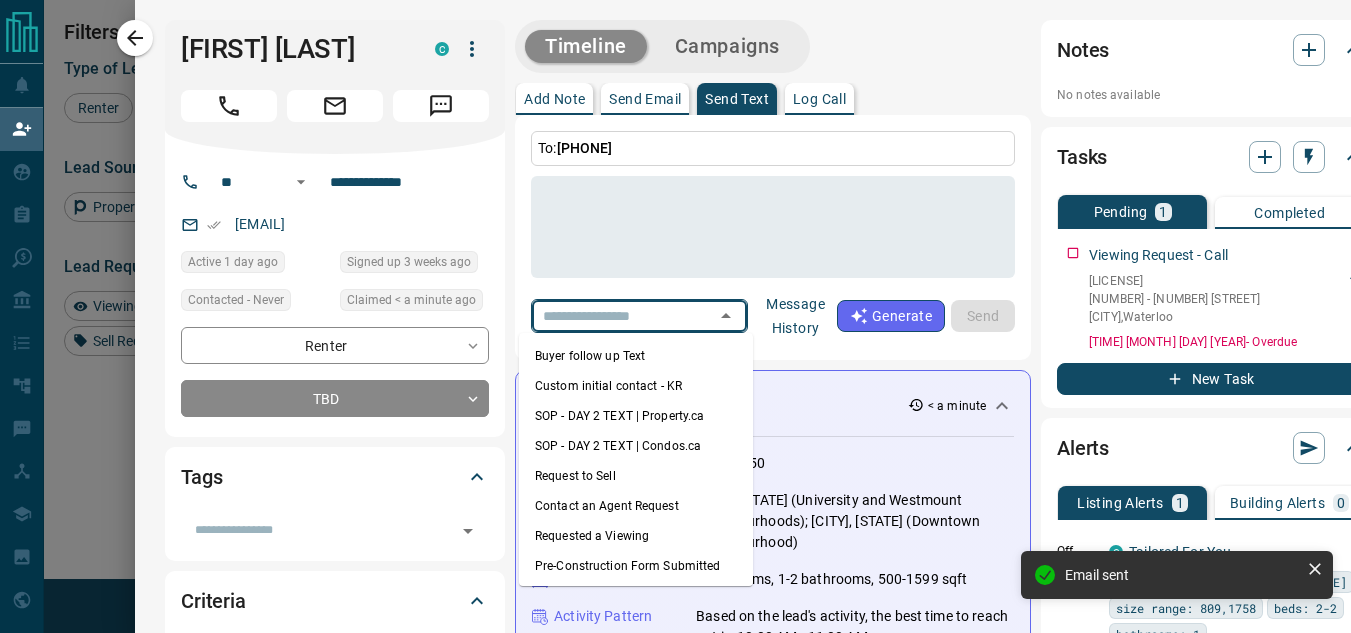 type on "**********" 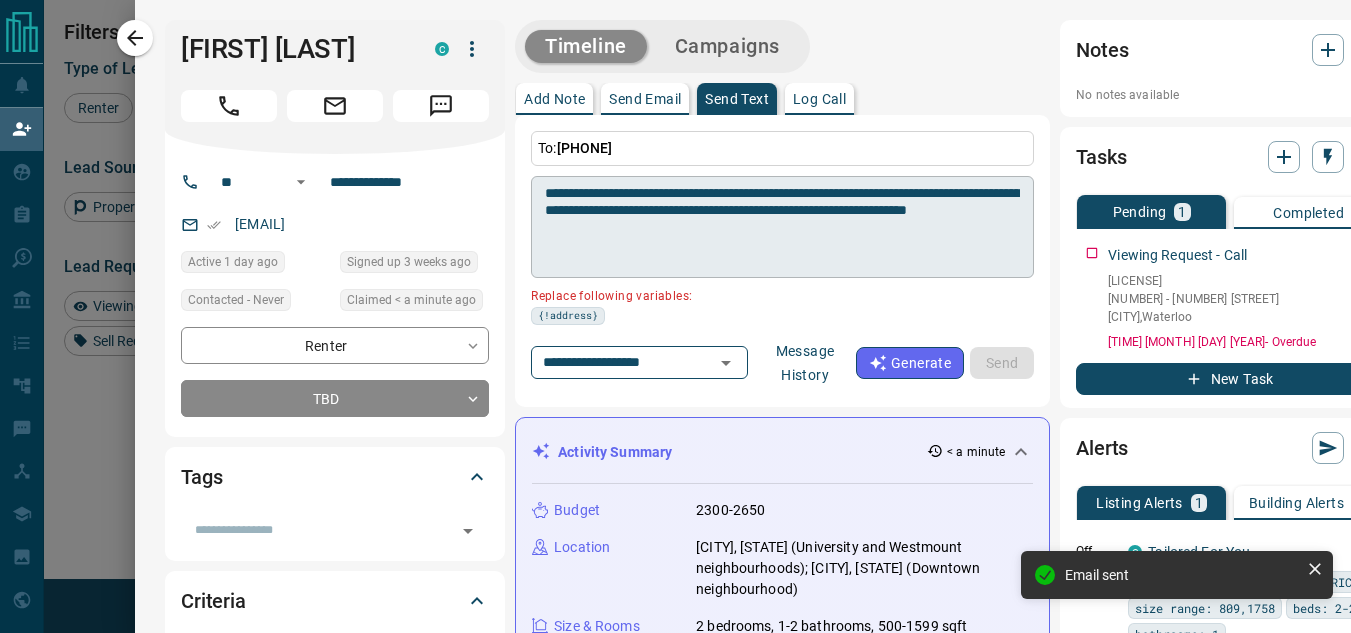 click on "**********" at bounding box center [782, 227] 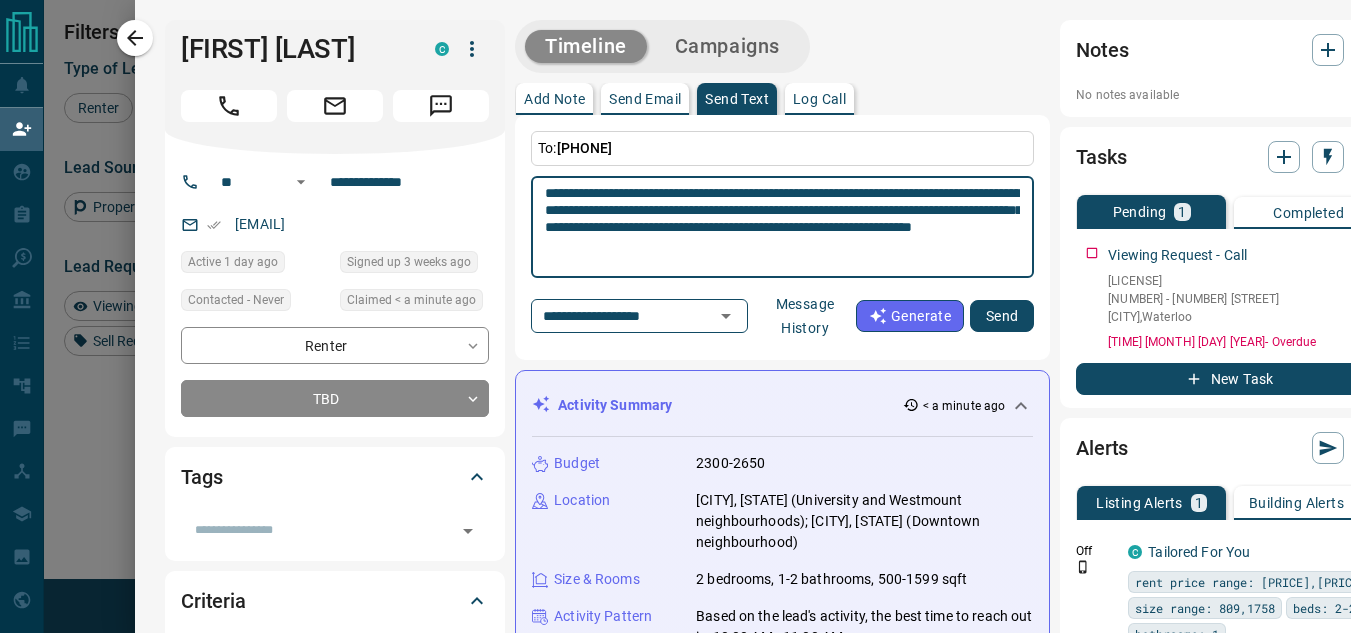 type on "**********" 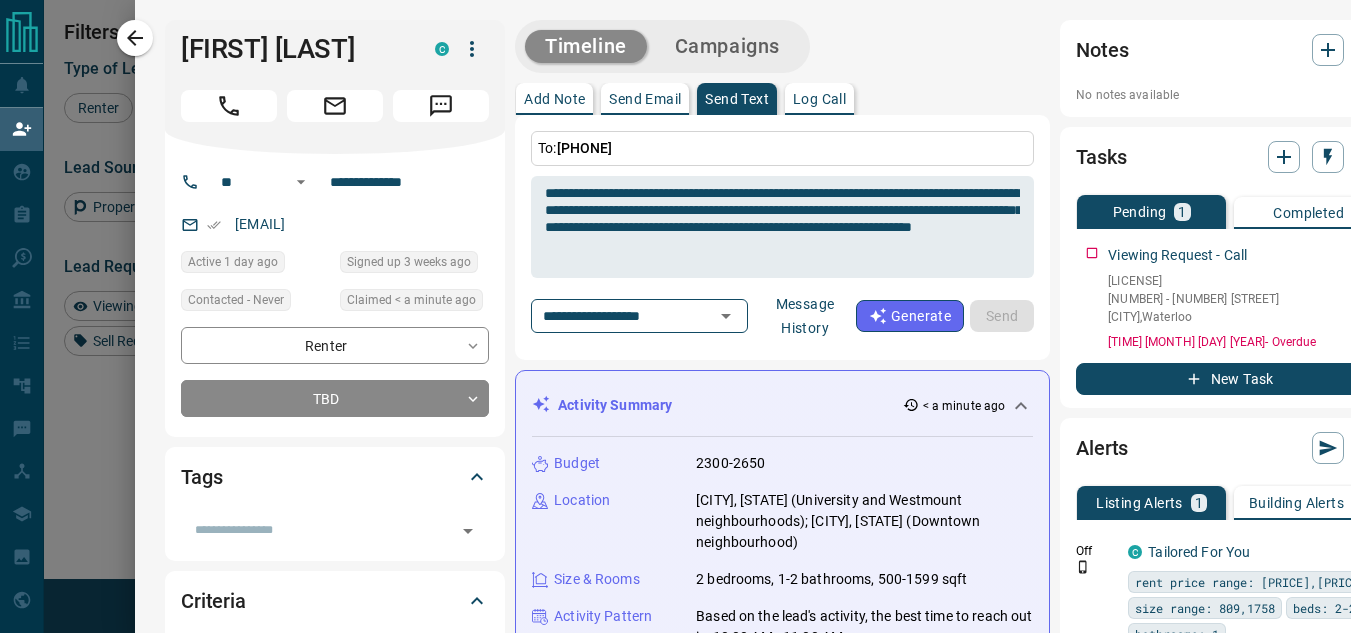 type 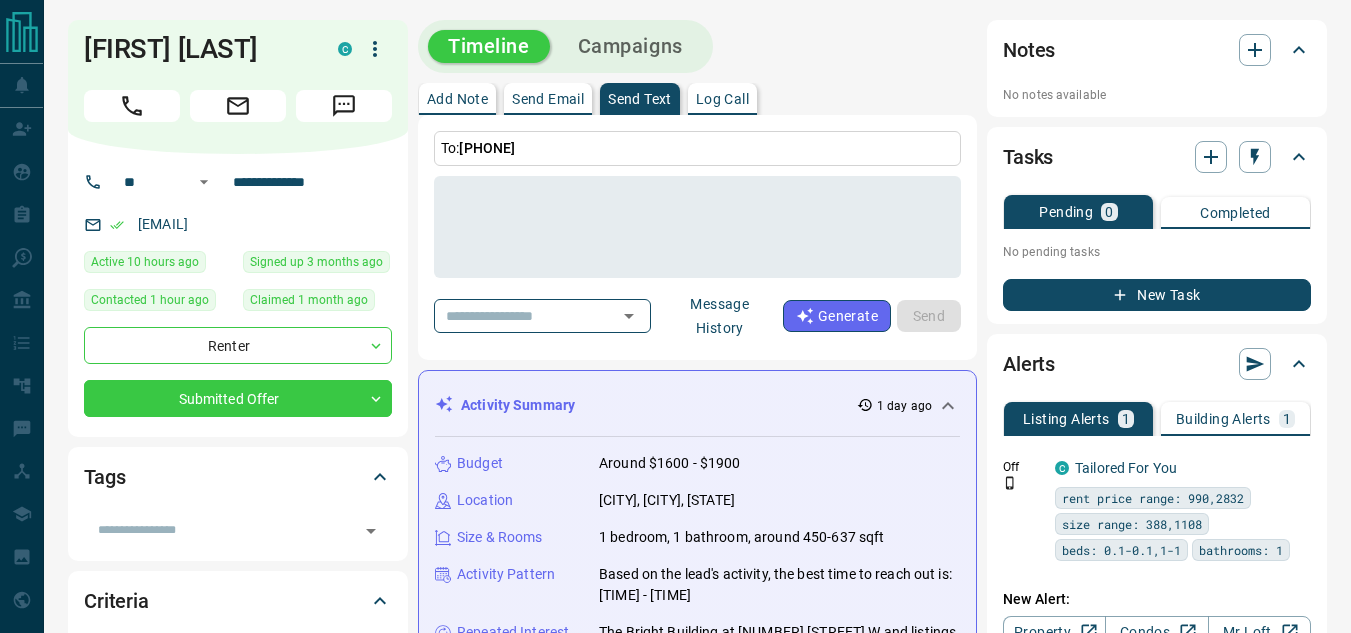 scroll, scrollTop: 0, scrollLeft: 0, axis: both 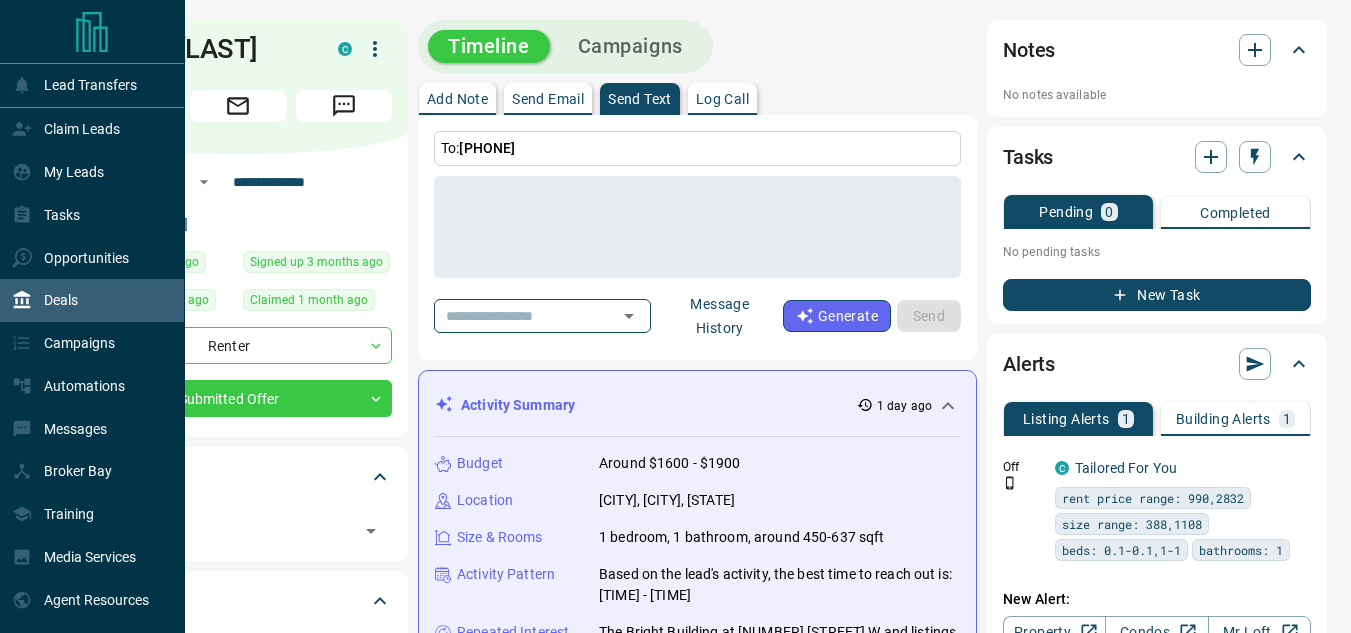 click on "Deals" at bounding box center (45, 300) 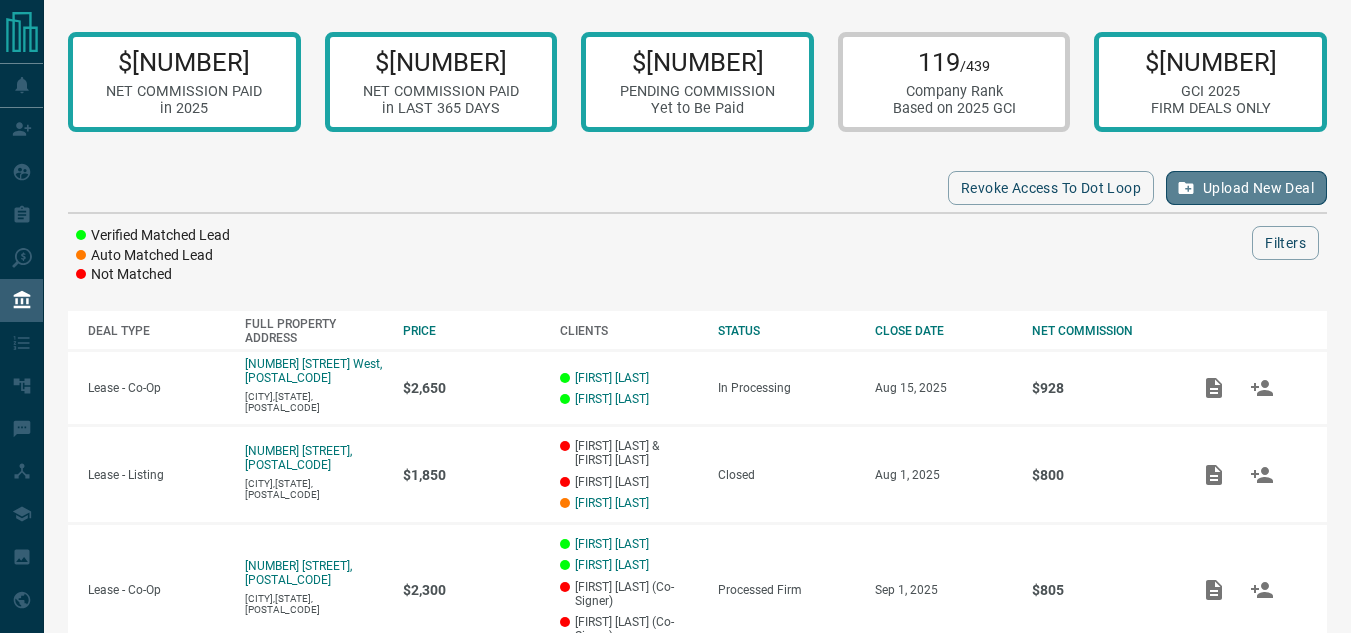 click on "Upload New Deal" at bounding box center [1246, 188] 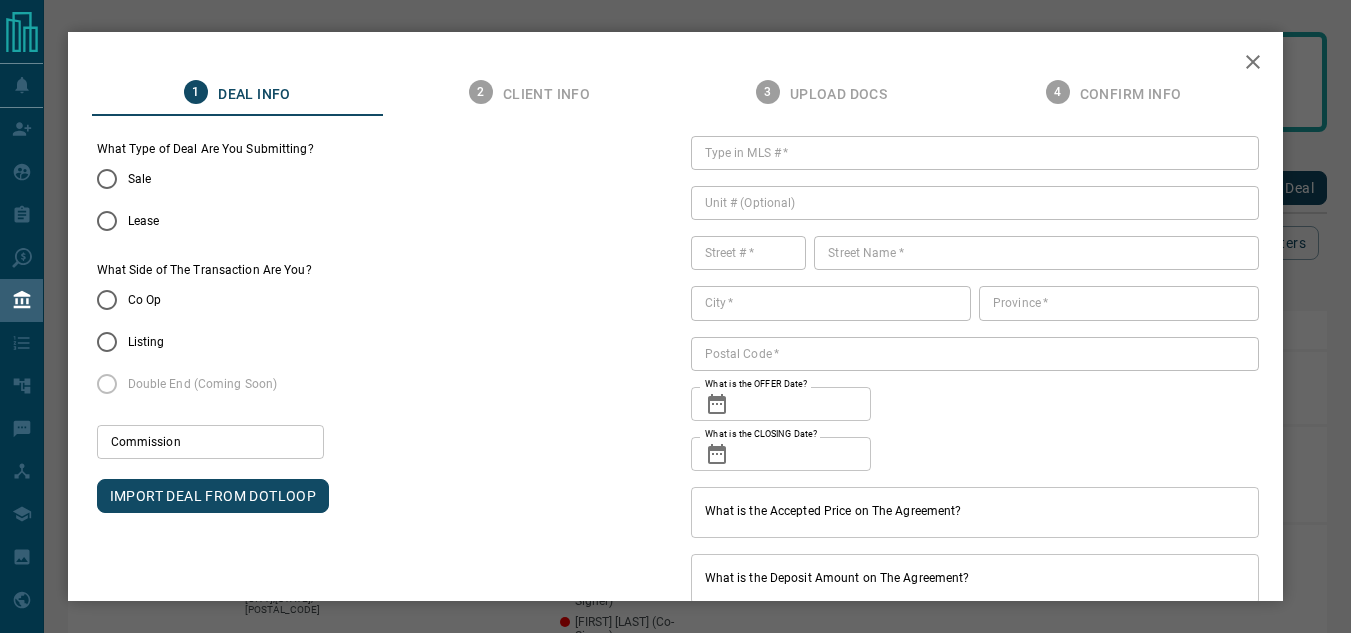 type on "***" 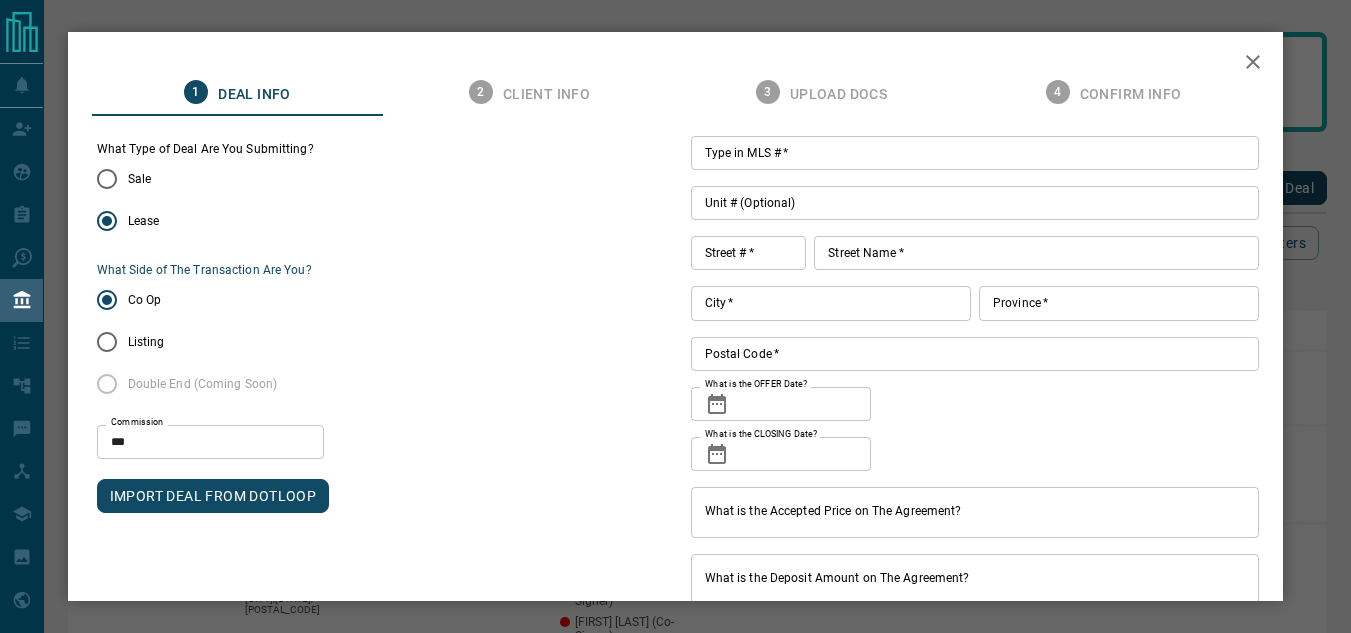 click on "Unit # (Optional)" at bounding box center [975, 203] 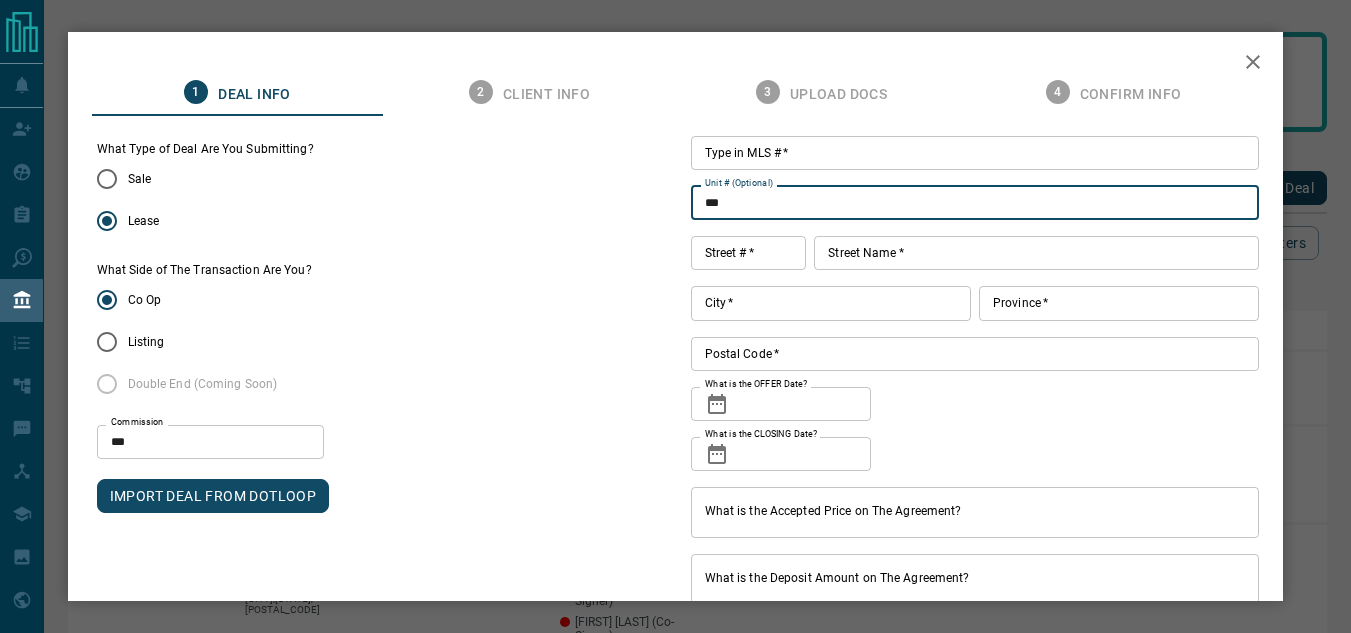 type on "***" 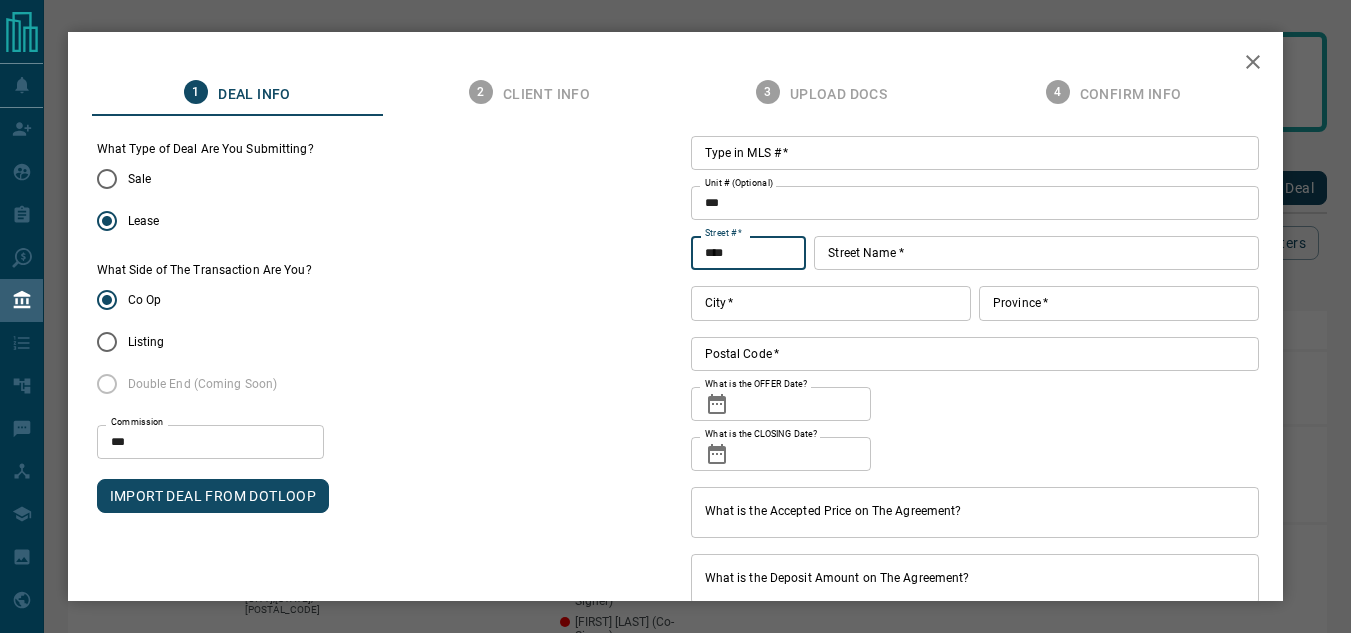 type on "****" 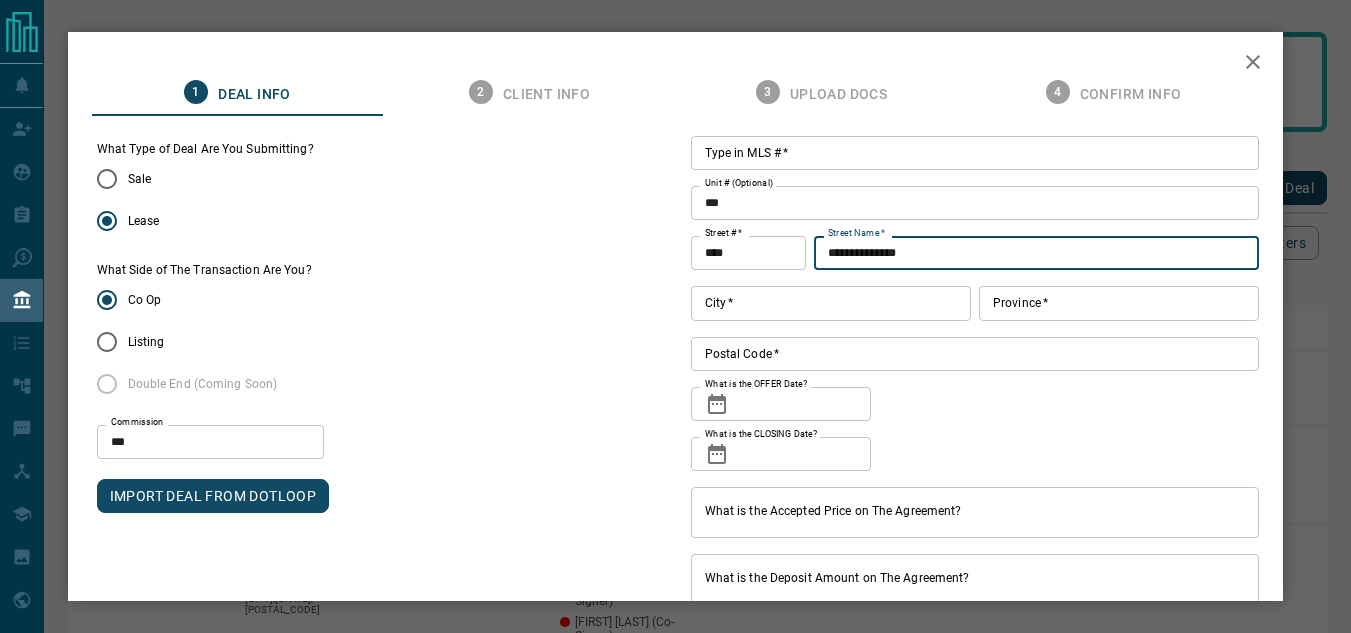 type on "**********" 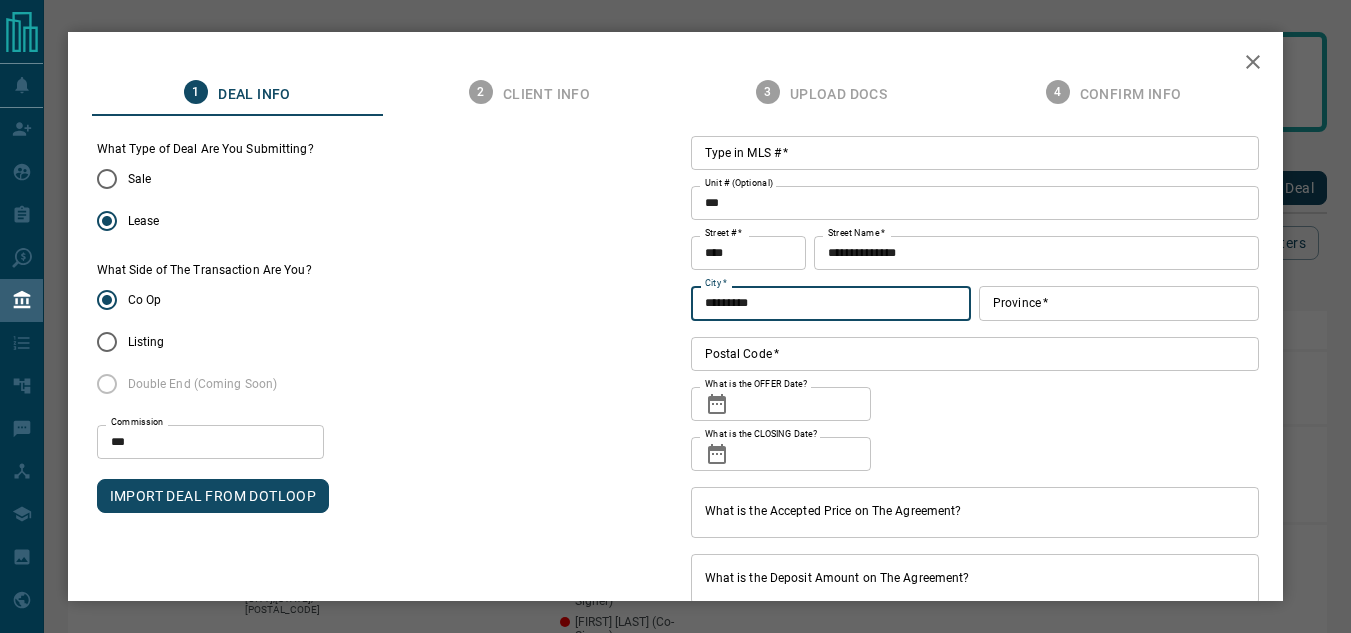 type on "*********" 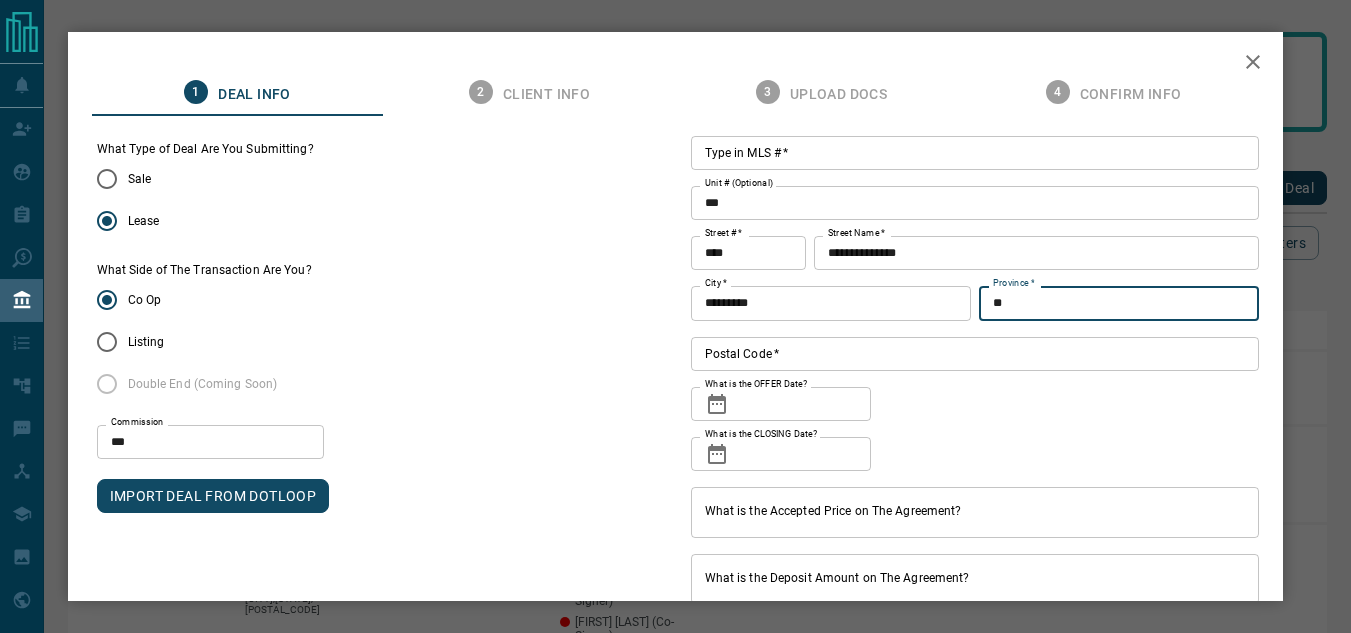 type on "**" 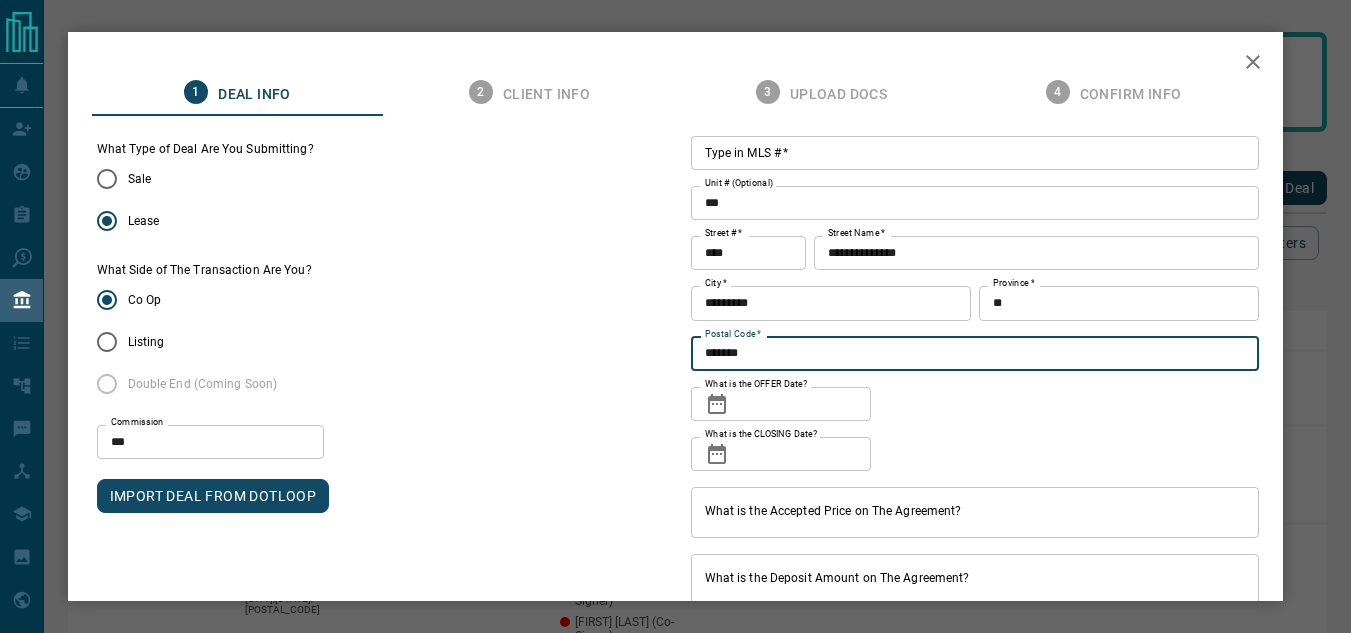 type on "*******" 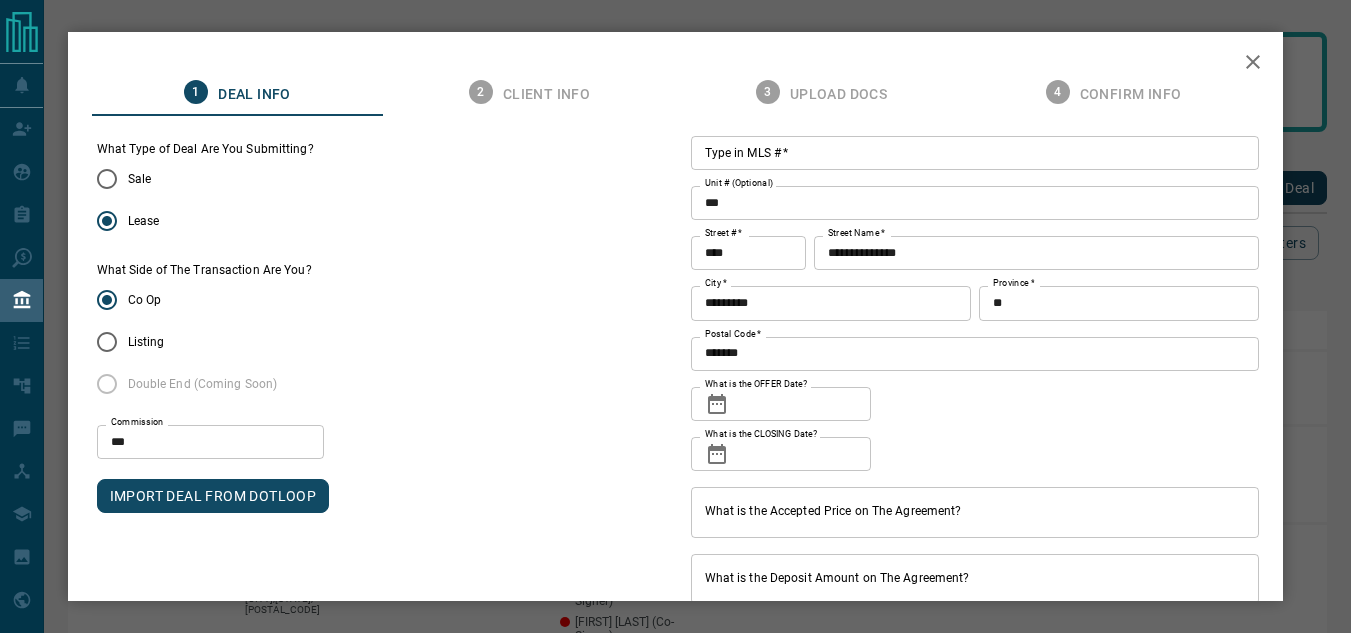 click 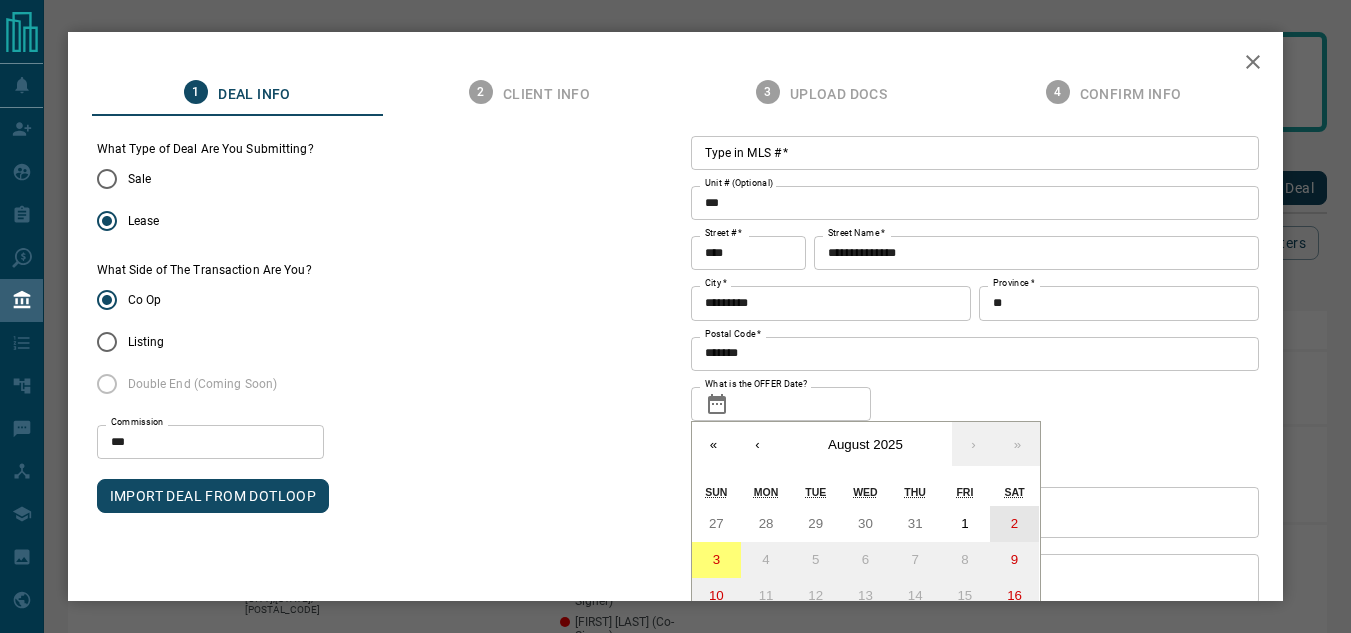click on "2" at bounding box center (1015, 524) 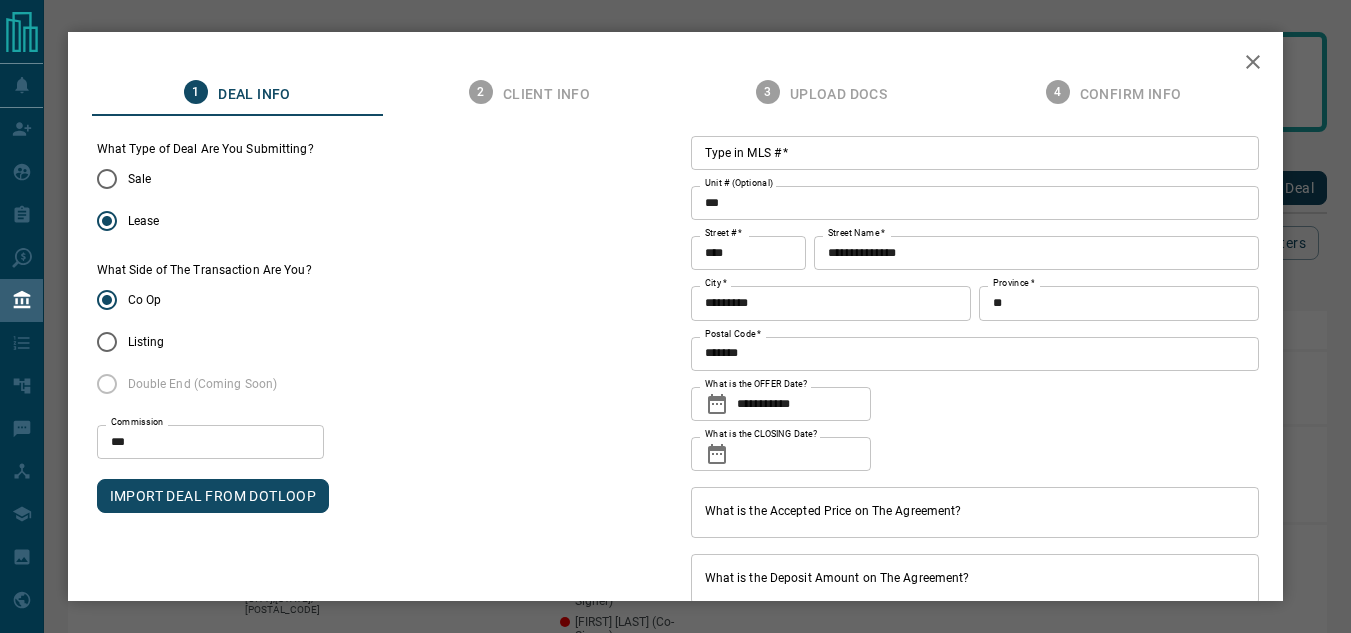 click 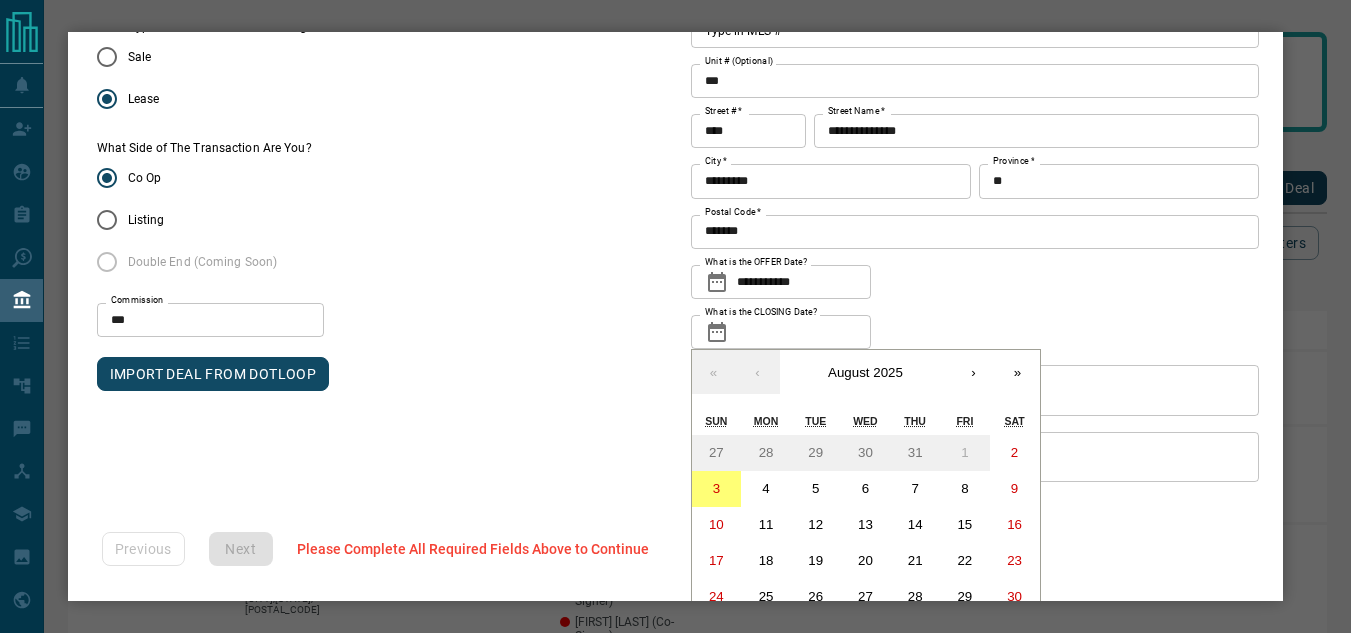 scroll, scrollTop: 172, scrollLeft: 0, axis: vertical 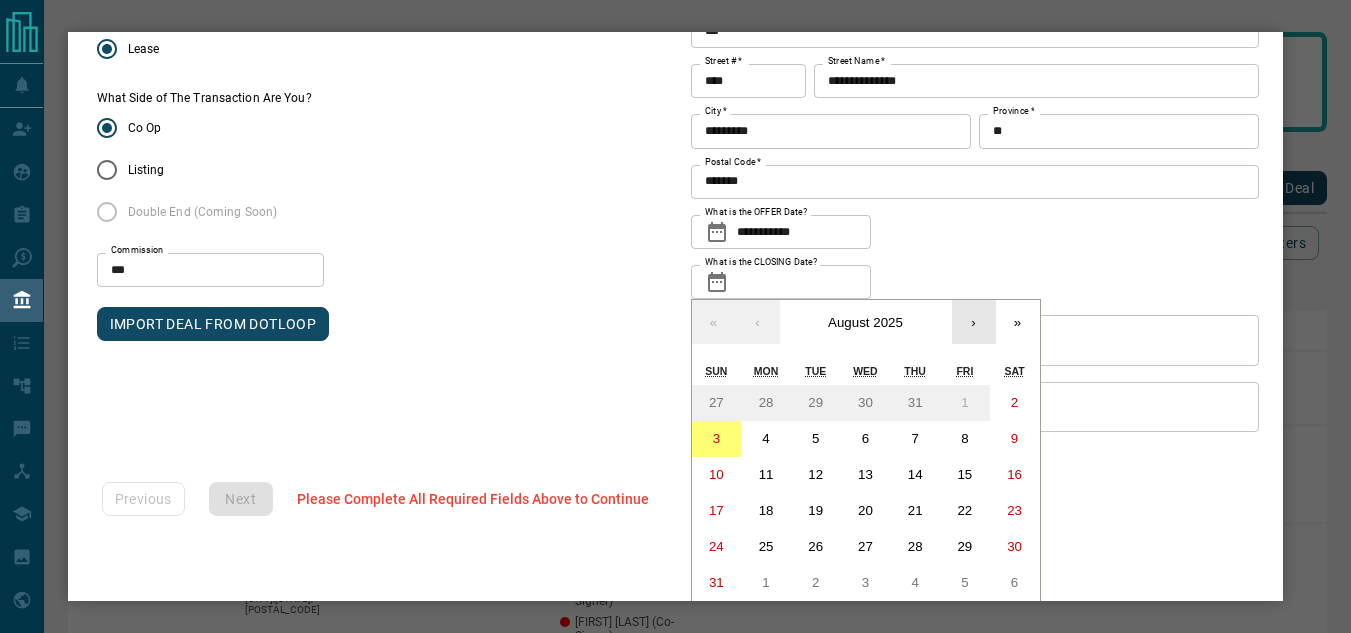 click on "›" at bounding box center (974, 322) 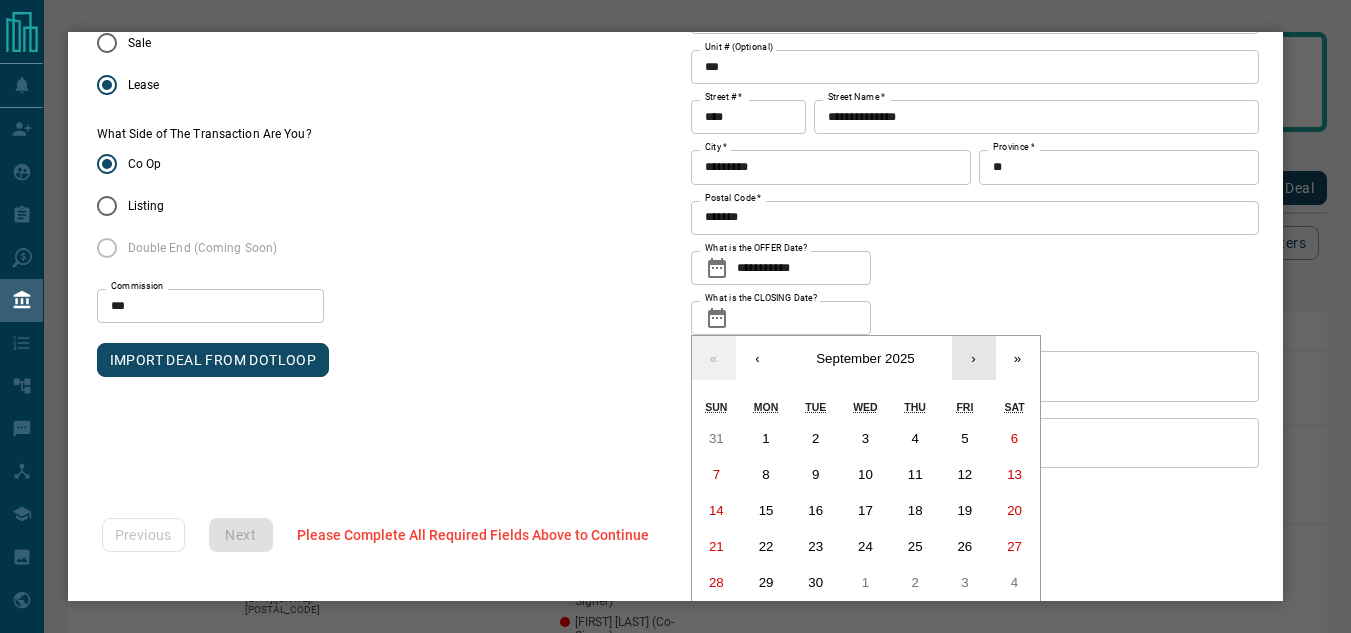 scroll, scrollTop: 136, scrollLeft: 0, axis: vertical 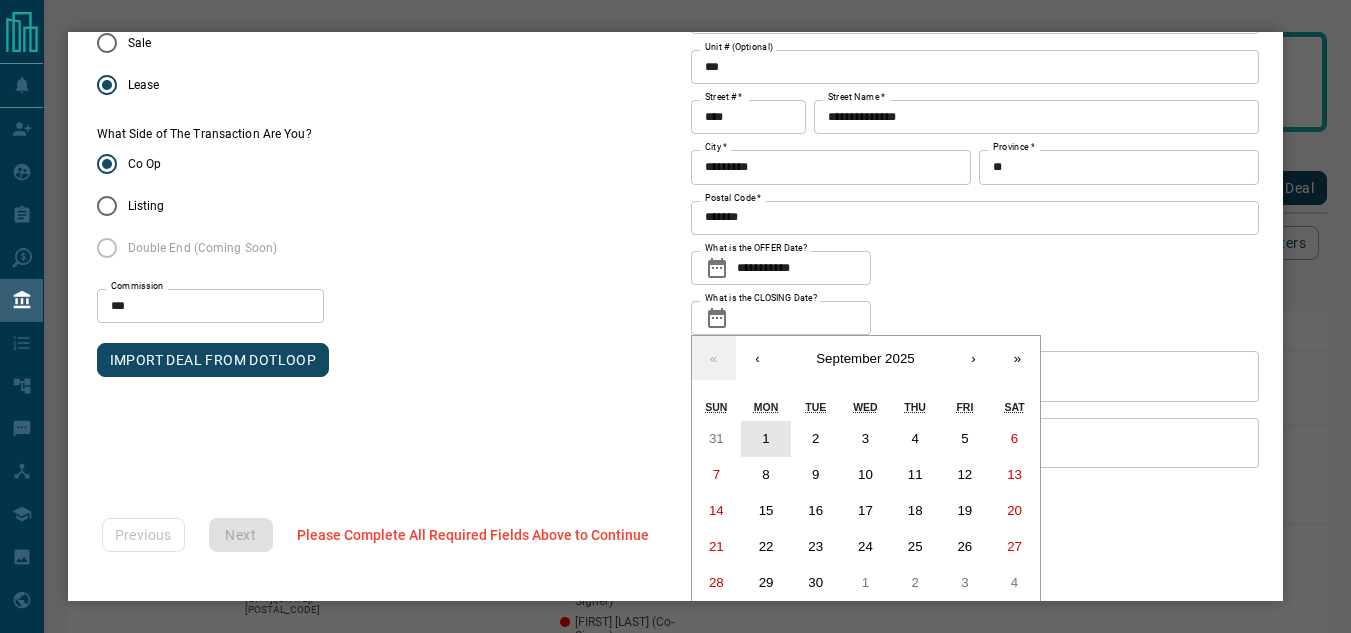 click on "1" at bounding box center (766, 439) 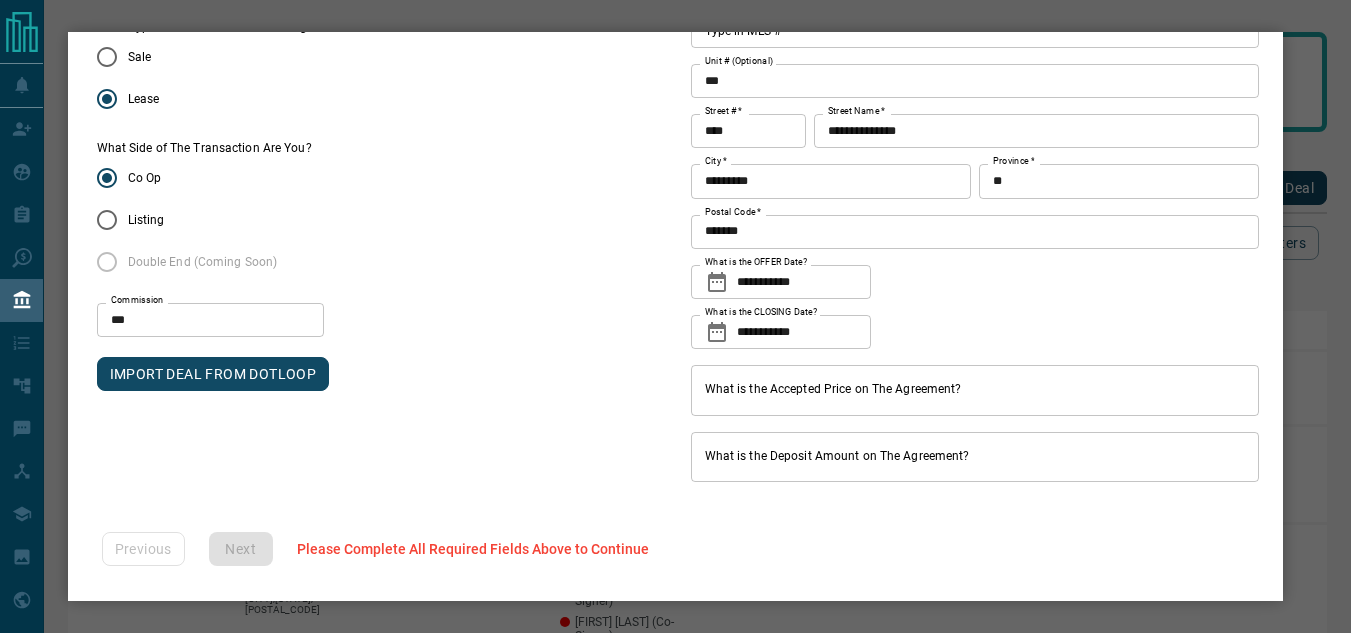 scroll, scrollTop: 122, scrollLeft: 0, axis: vertical 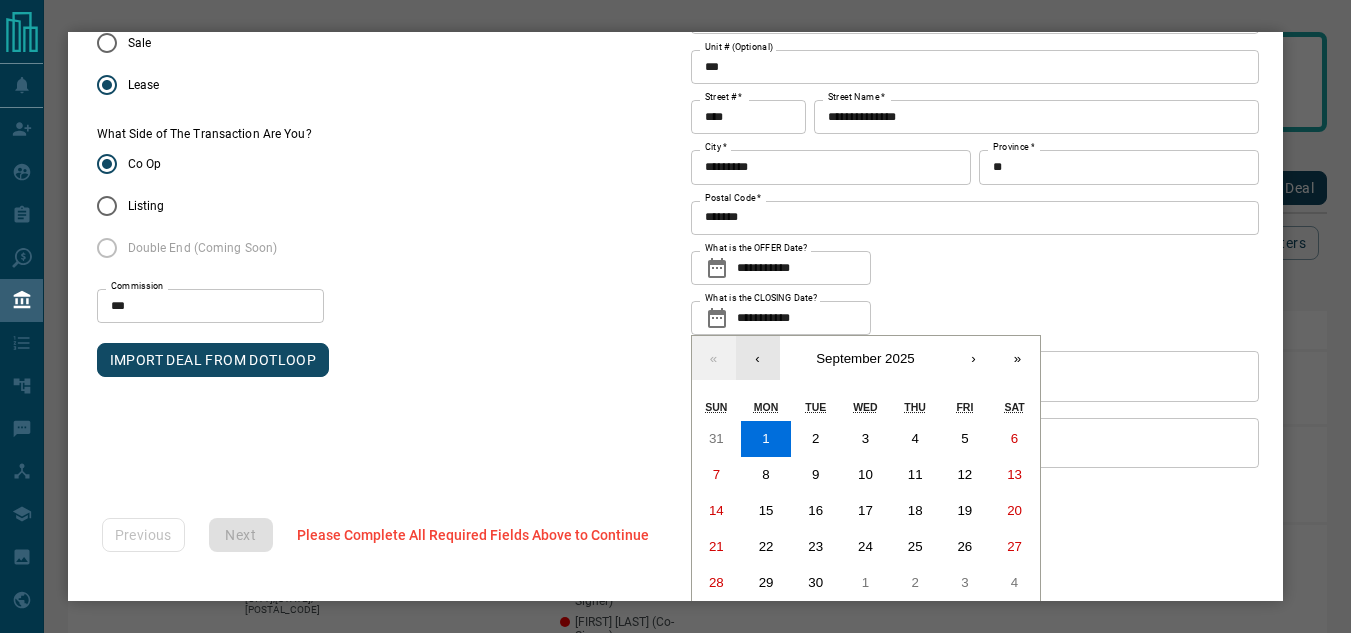 click on "‹" at bounding box center [758, 358] 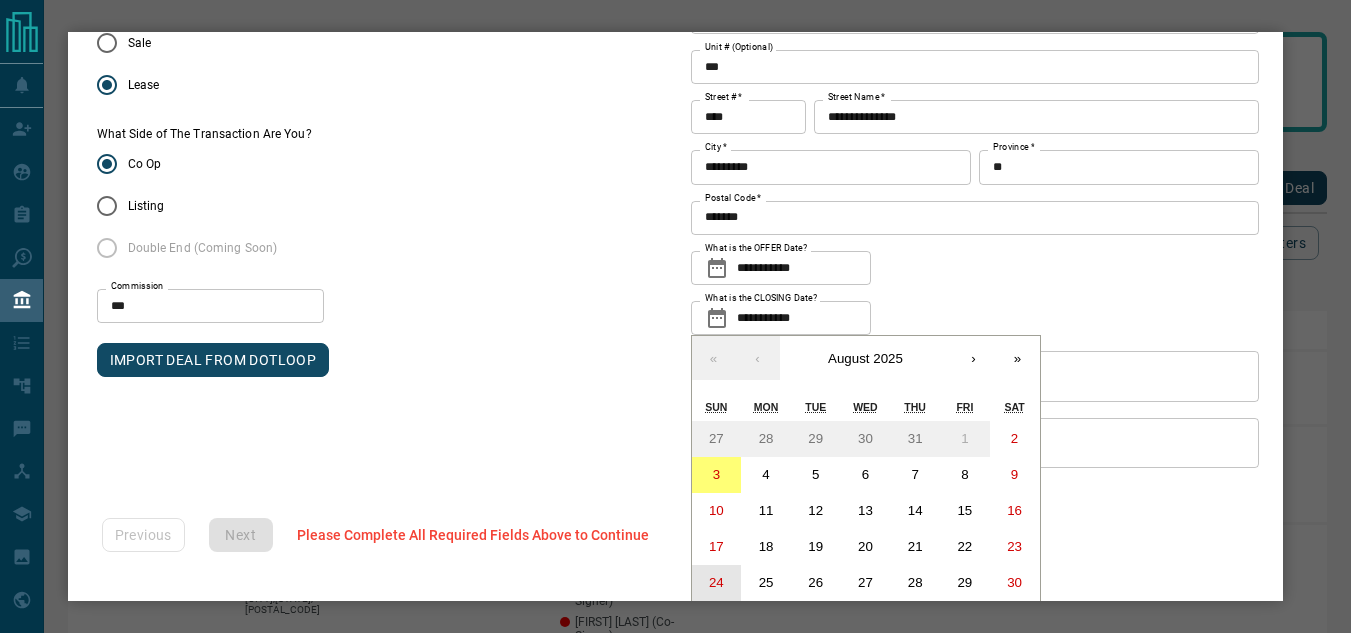 click on "24" at bounding box center (717, 583) 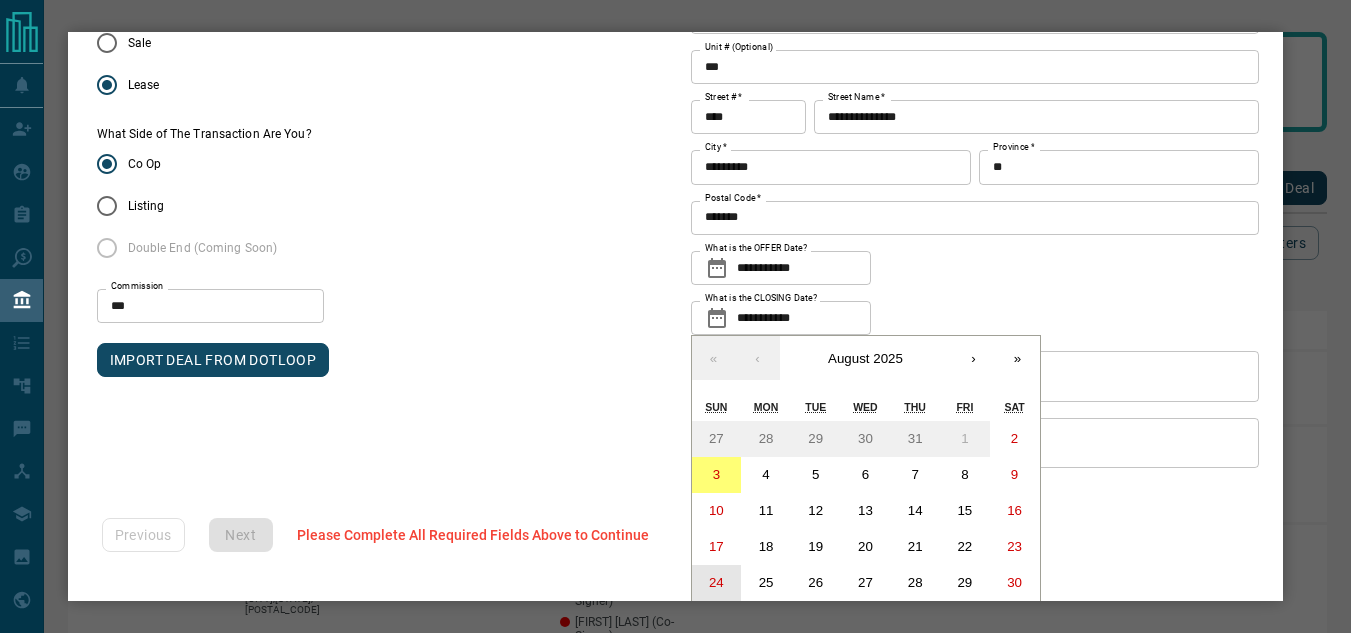 type on "**********" 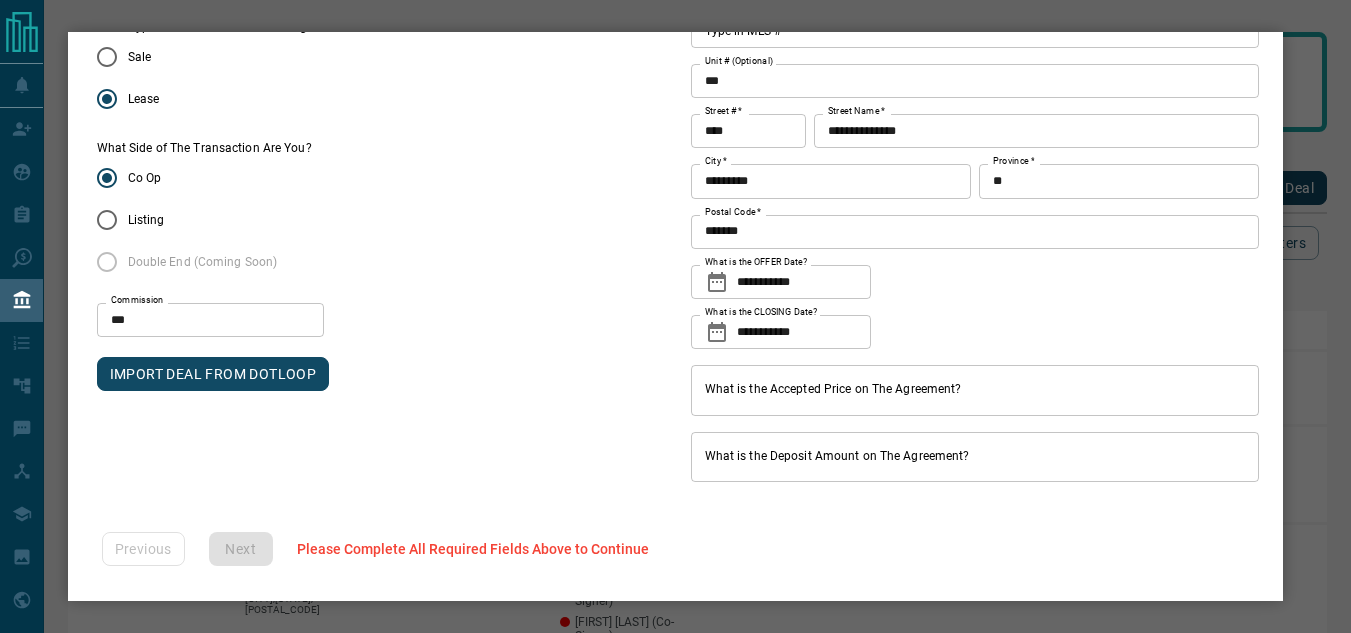 scroll, scrollTop: 122, scrollLeft: 0, axis: vertical 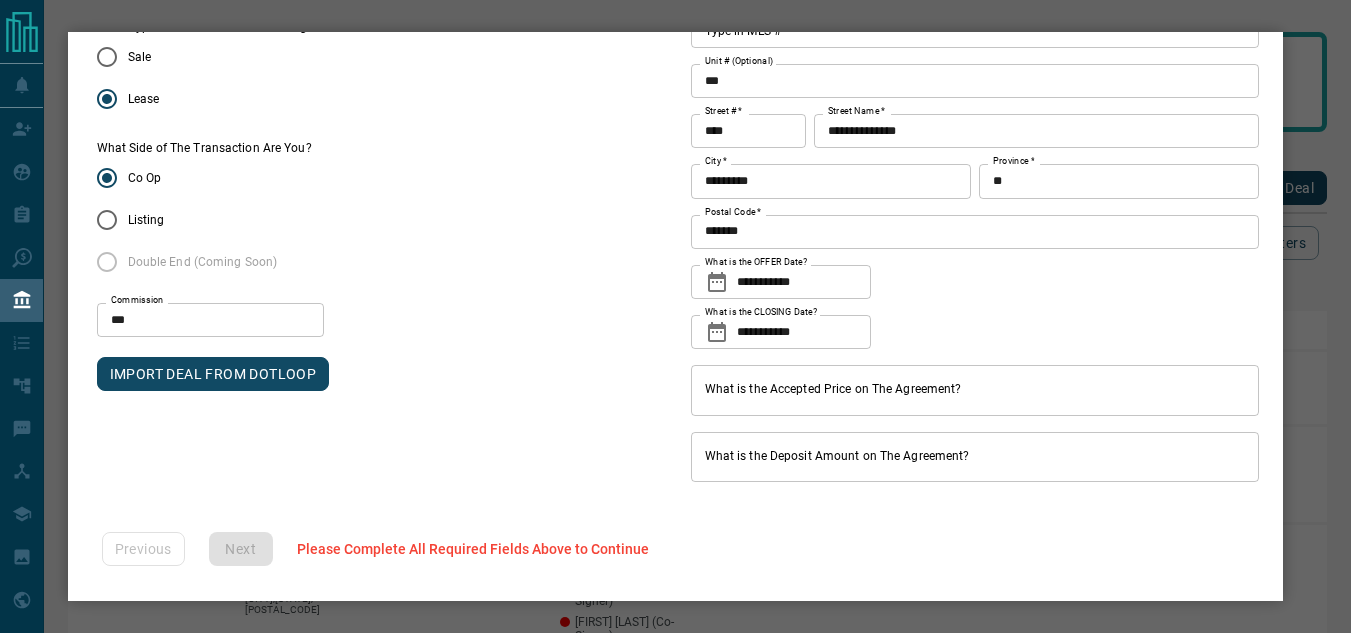 click on "What is the Accepted Price on The Agreement?" at bounding box center (975, 390) 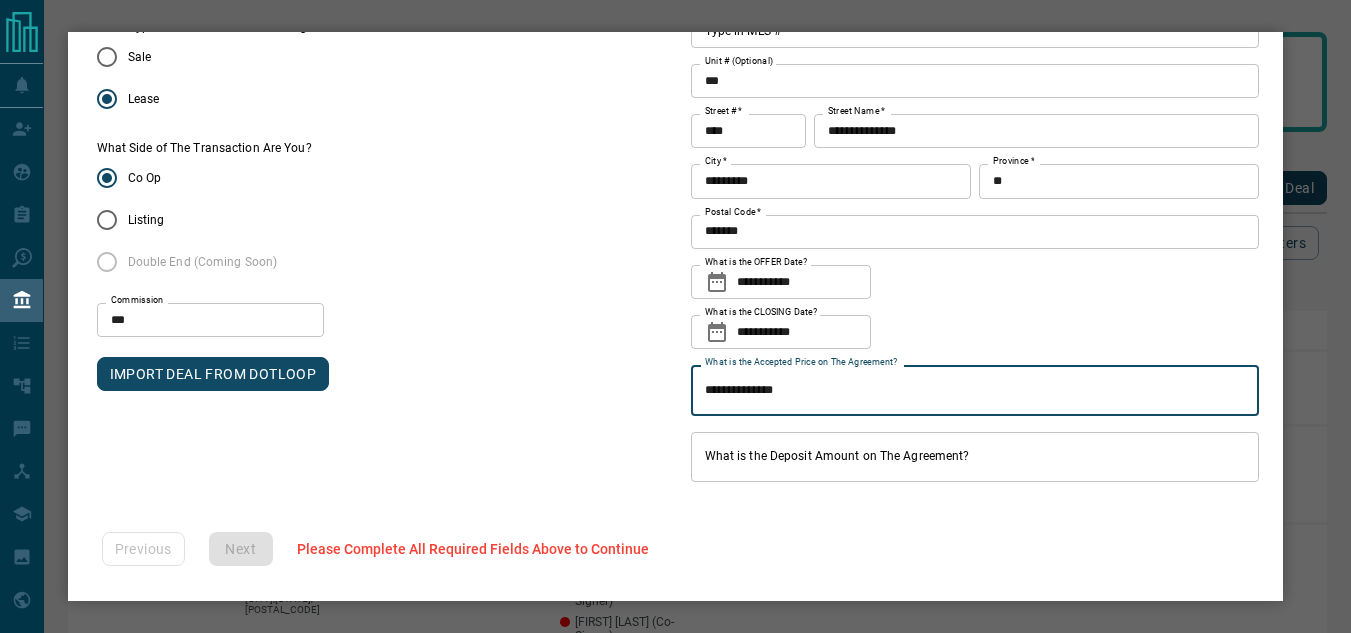 type on "**********" 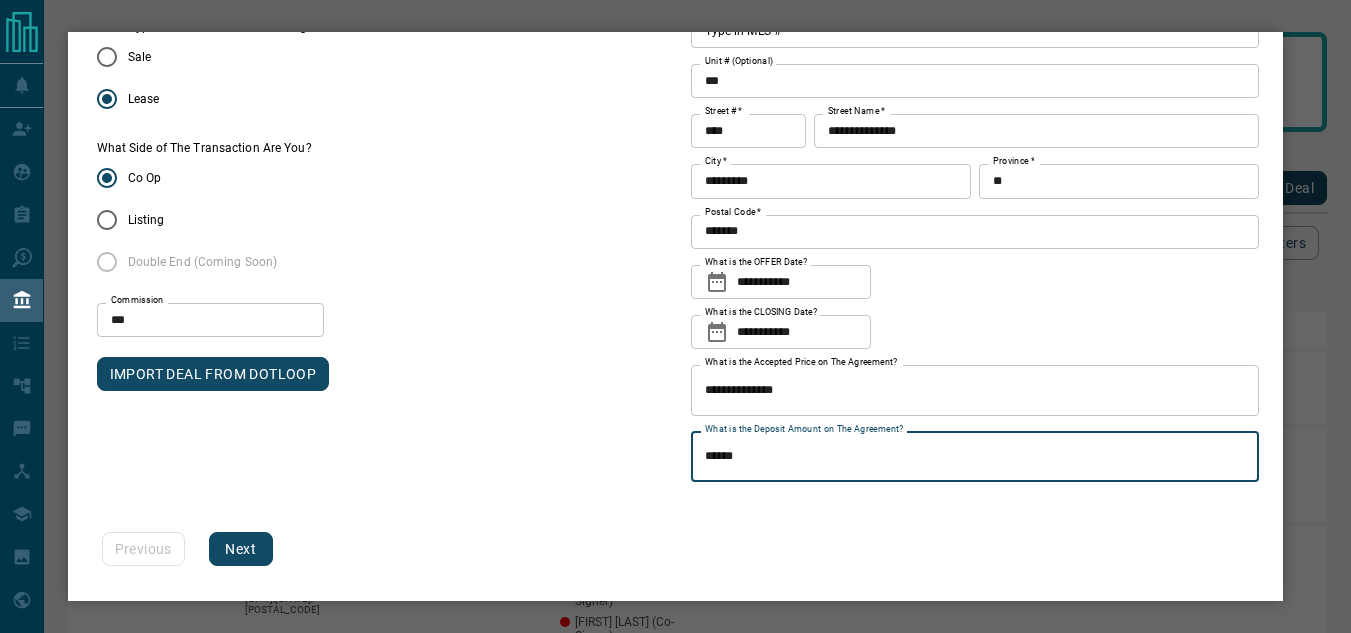 type on "******" 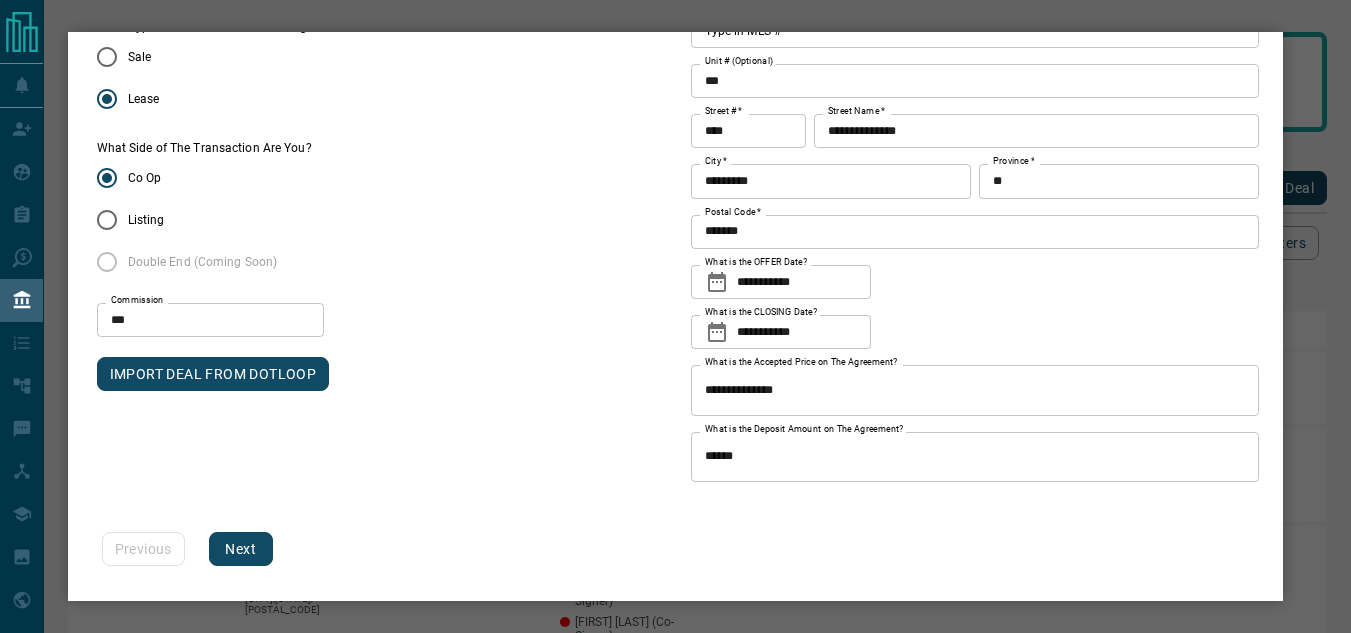 click on "Previous Next" at bounding box center [681, 549] 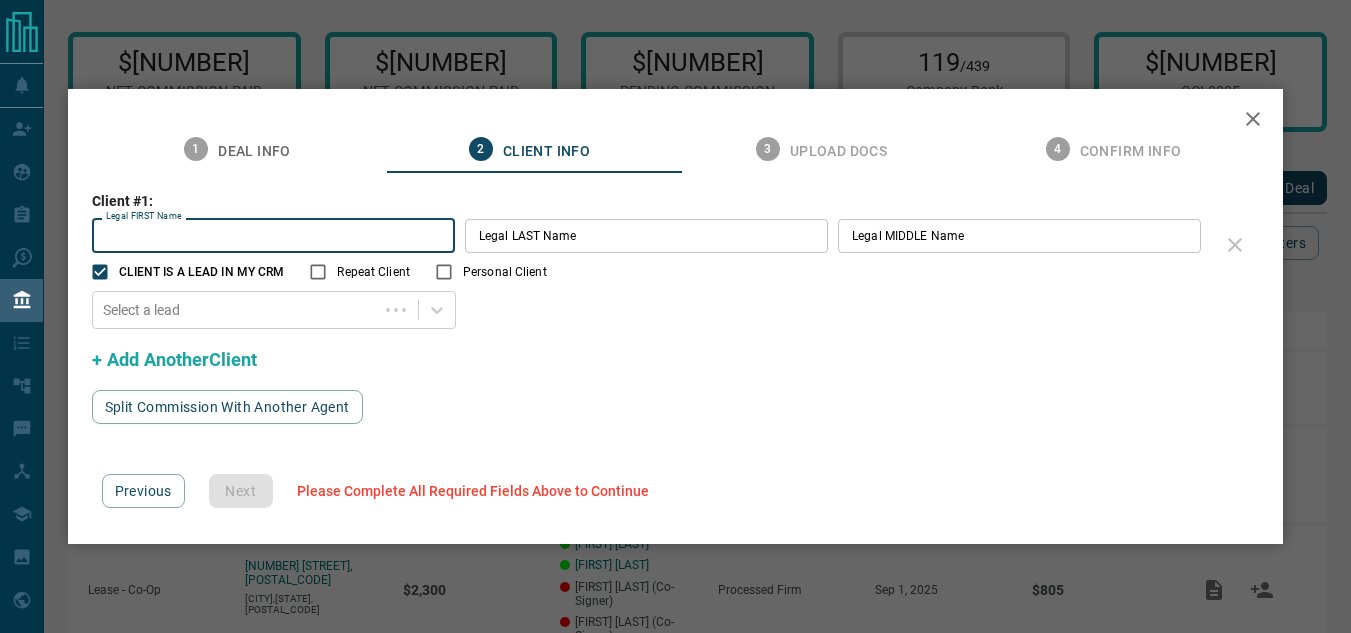 scroll, scrollTop: 0, scrollLeft: 0, axis: both 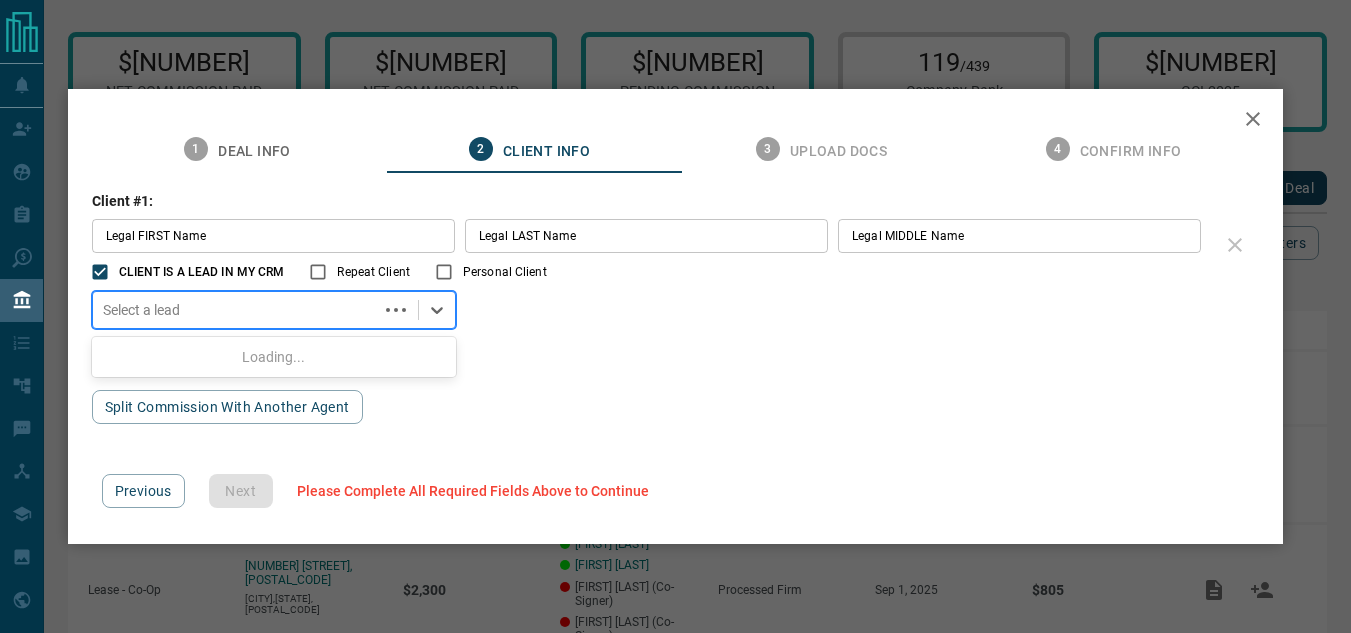 click at bounding box center [236, 310] 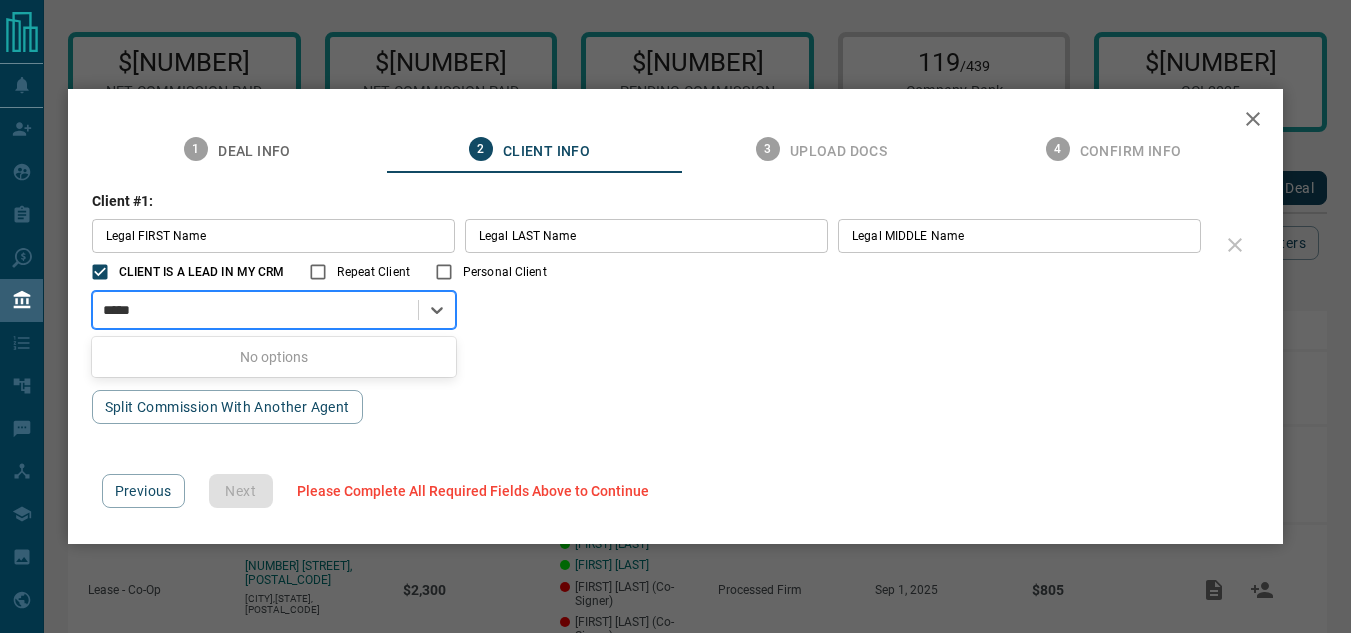 type on "****" 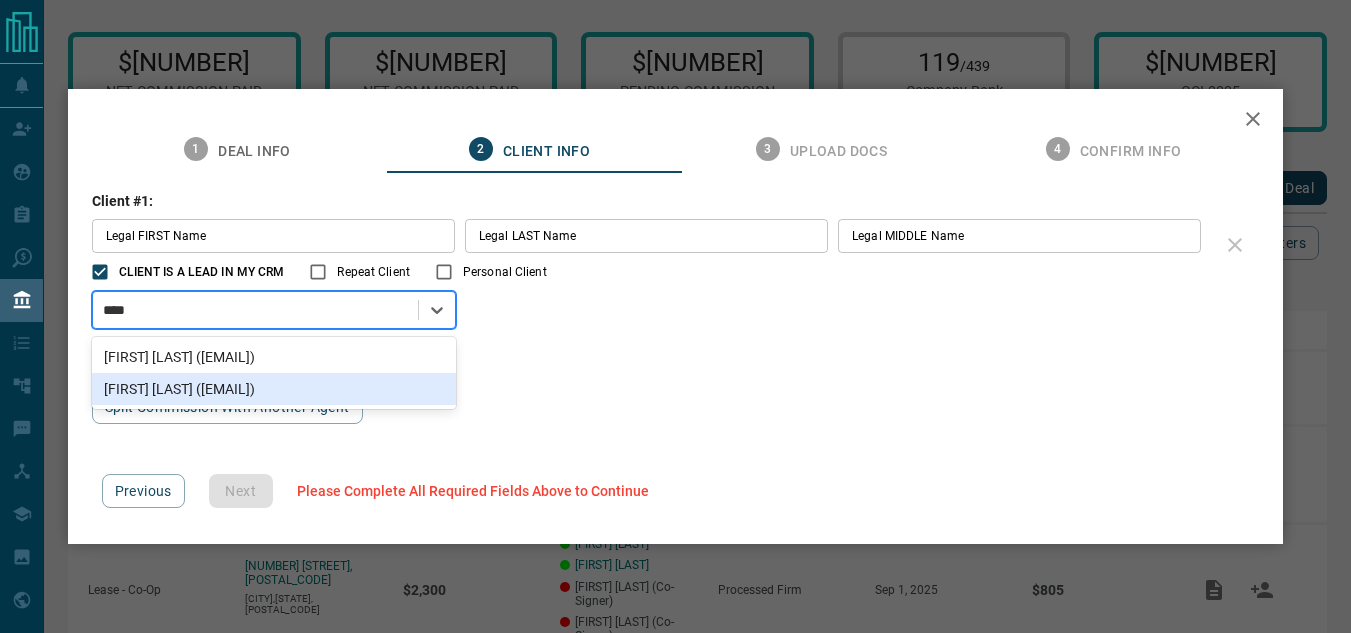 click on "James Lu (lu.james368@gmail.com)" at bounding box center (274, 389) 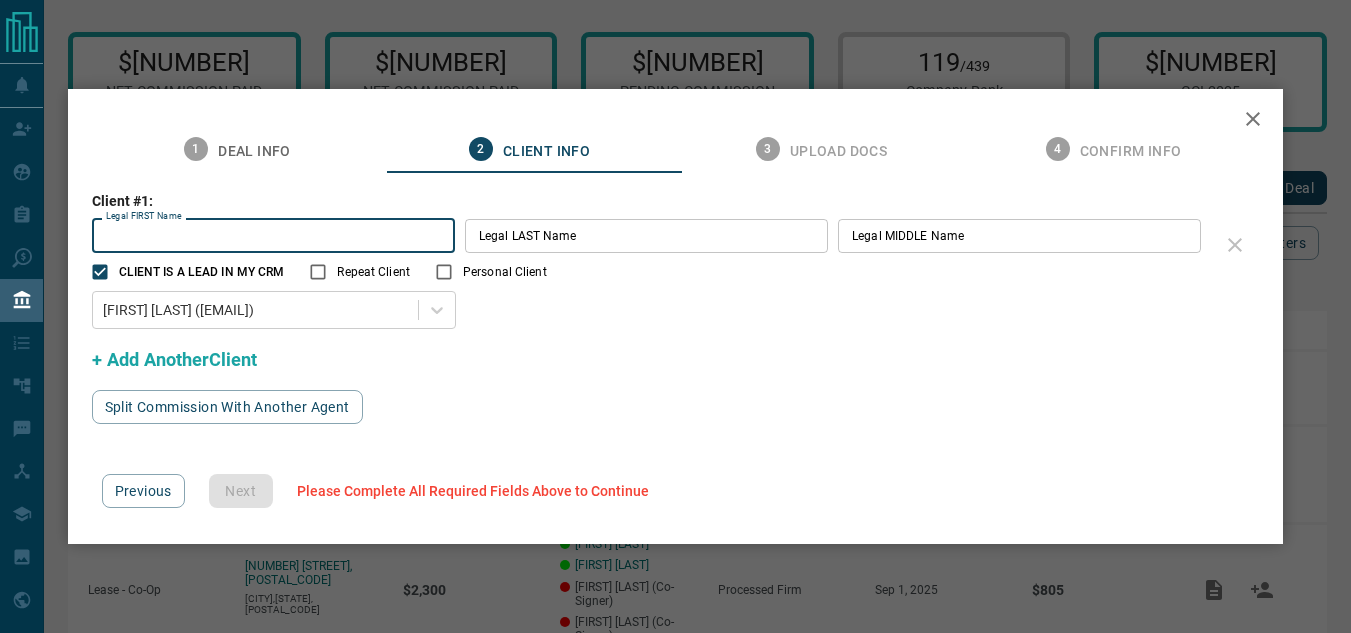 click on "Legal FIRST Name" at bounding box center (273, 236) 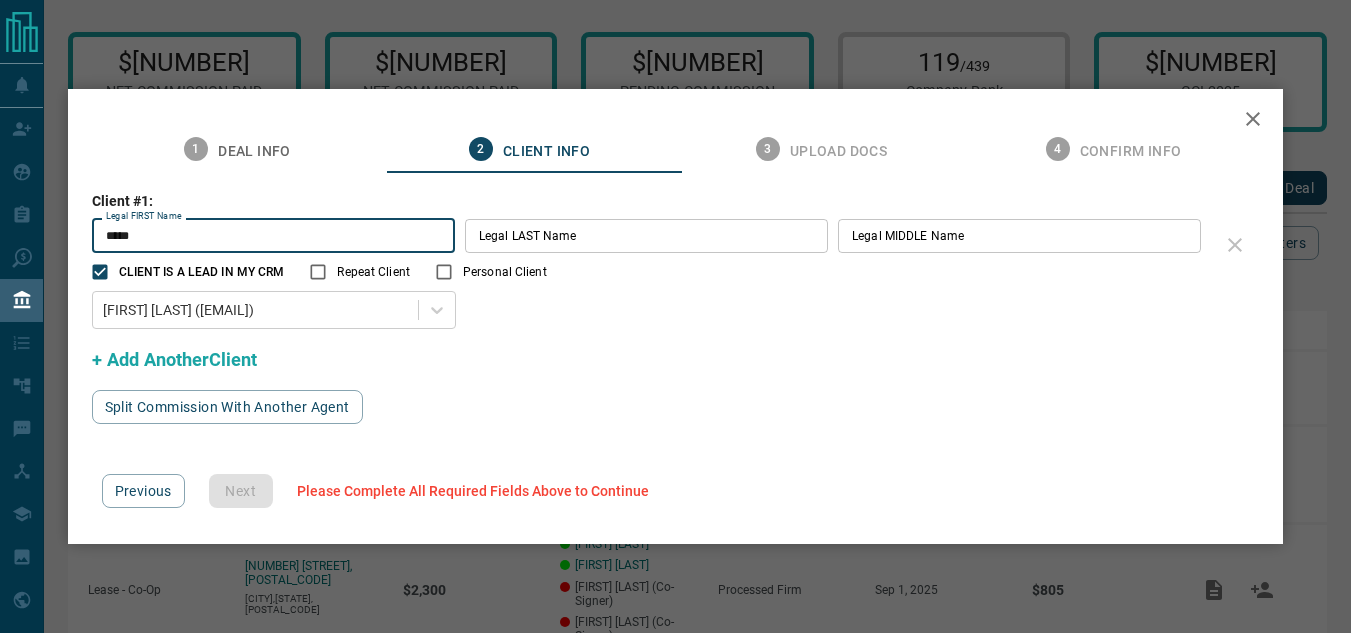type on "*****" 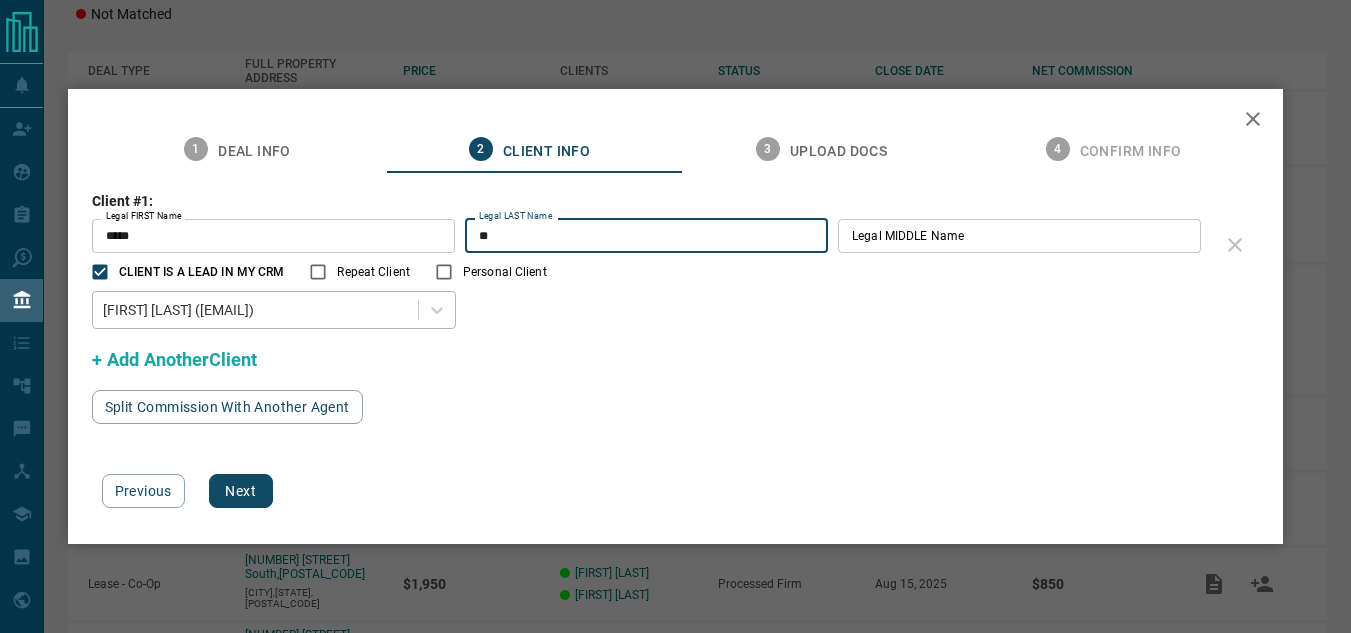 scroll, scrollTop: 0, scrollLeft: 0, axis: both 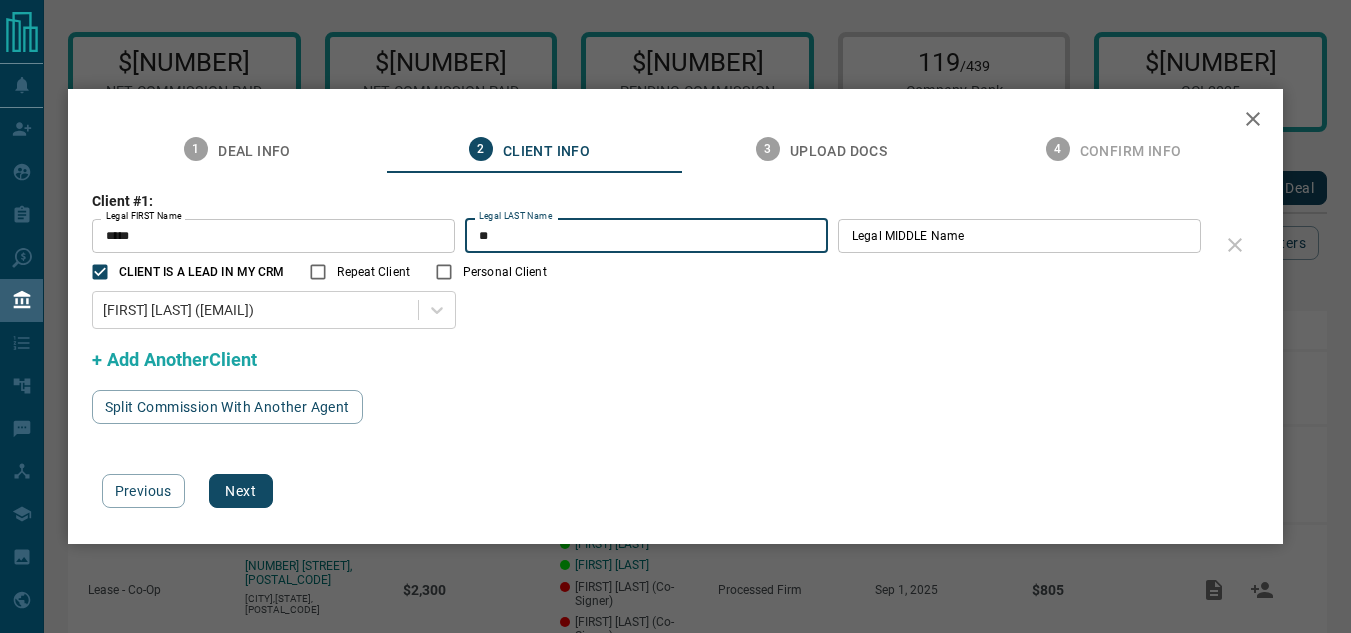type on "**" 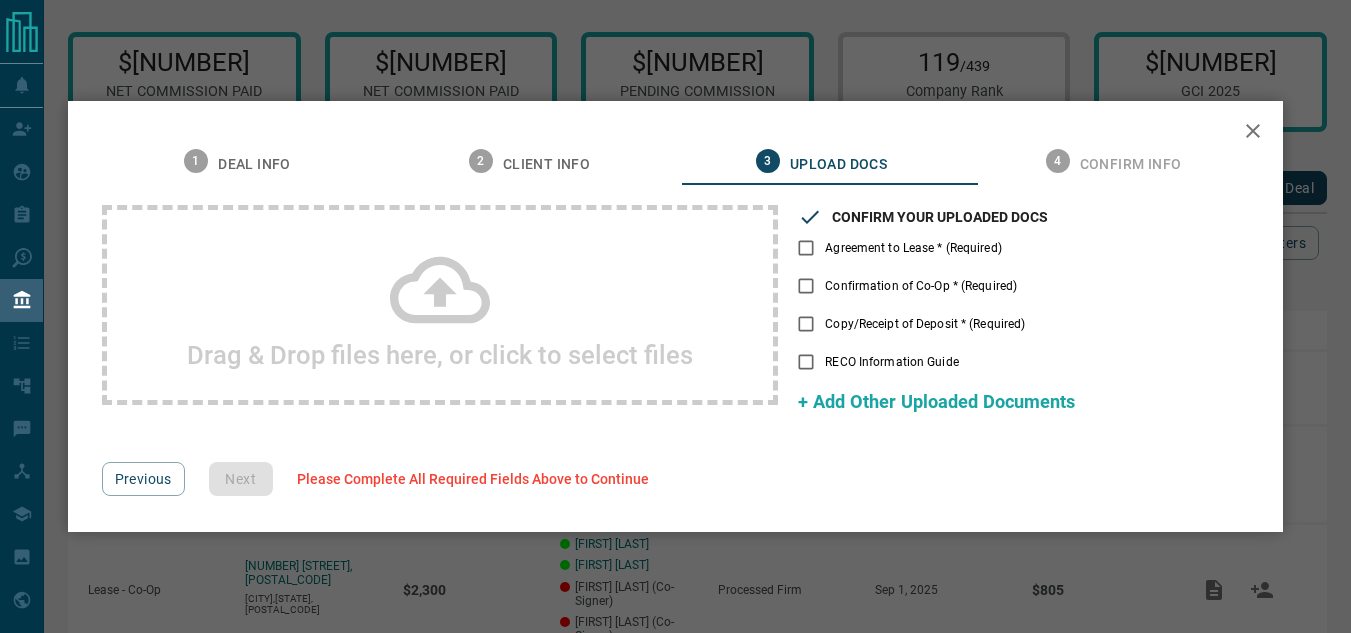 click on "Agreement to Lease * (Required)" at bounding box center [894, 248] 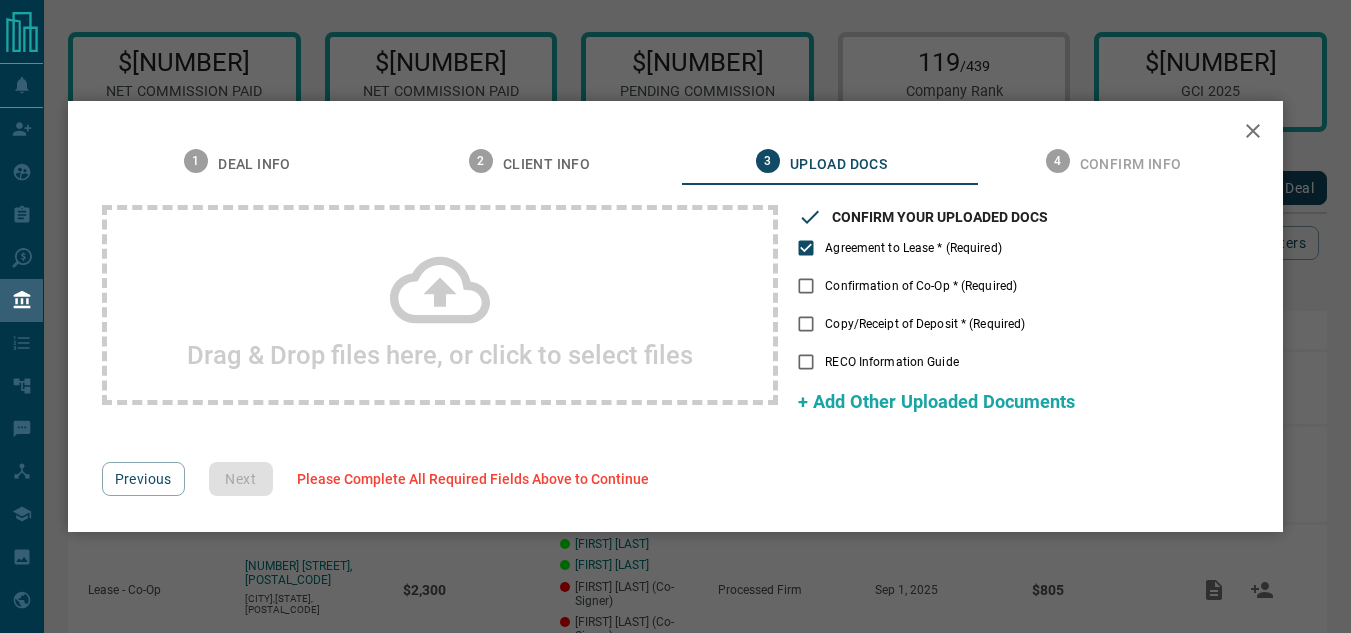 click on "Confirmation of Co-Op * (Required)" at bounding box center (921, 286) 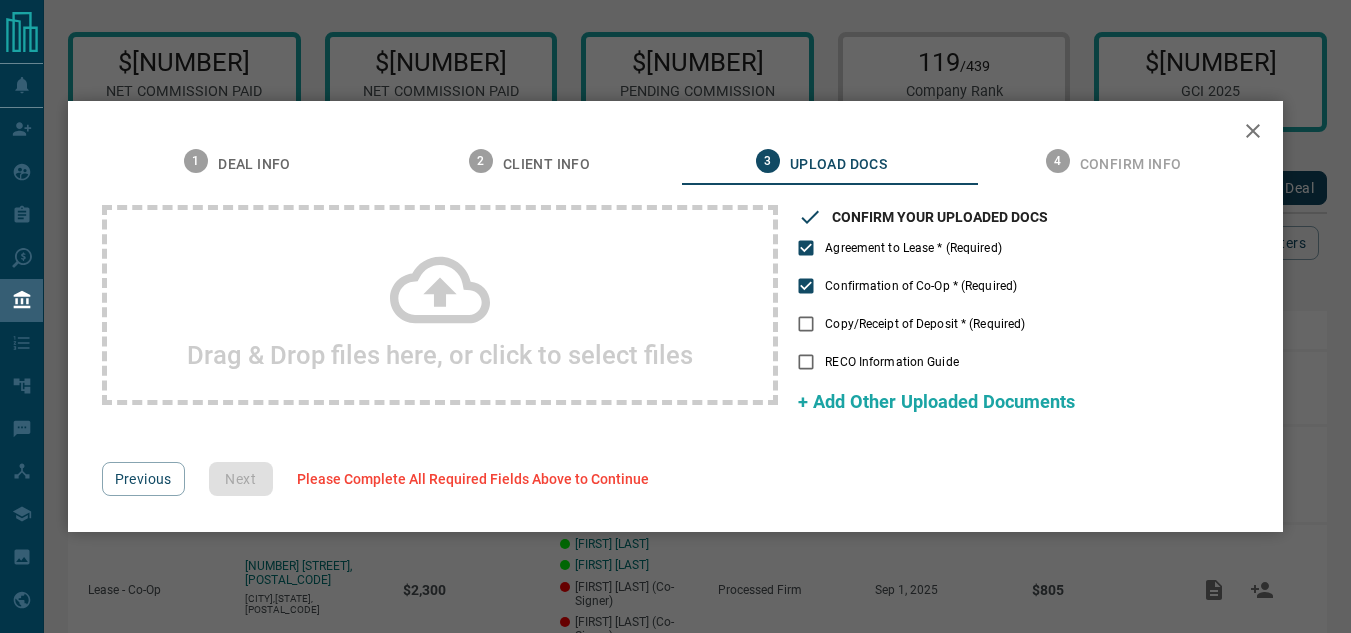 click on "Confirmation of Co-Op * (Required)" at bounding box center [902, 286] 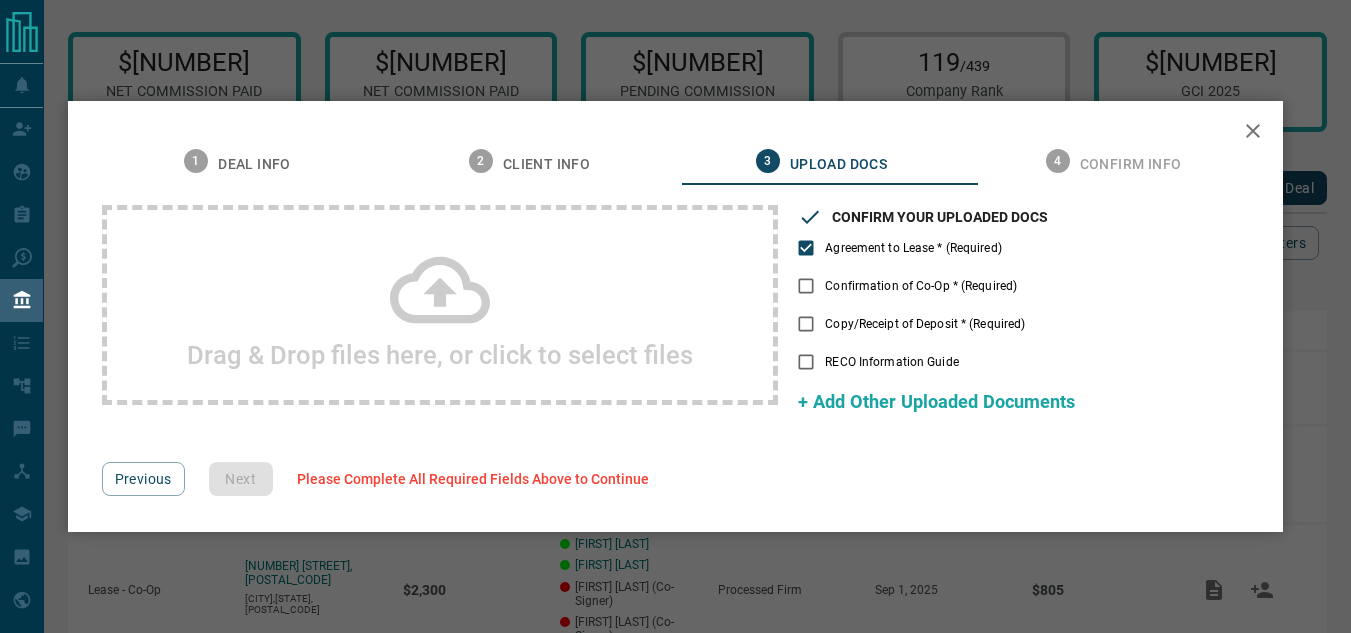 click on "RECO Information Guide" at bounding box center (872, 362) 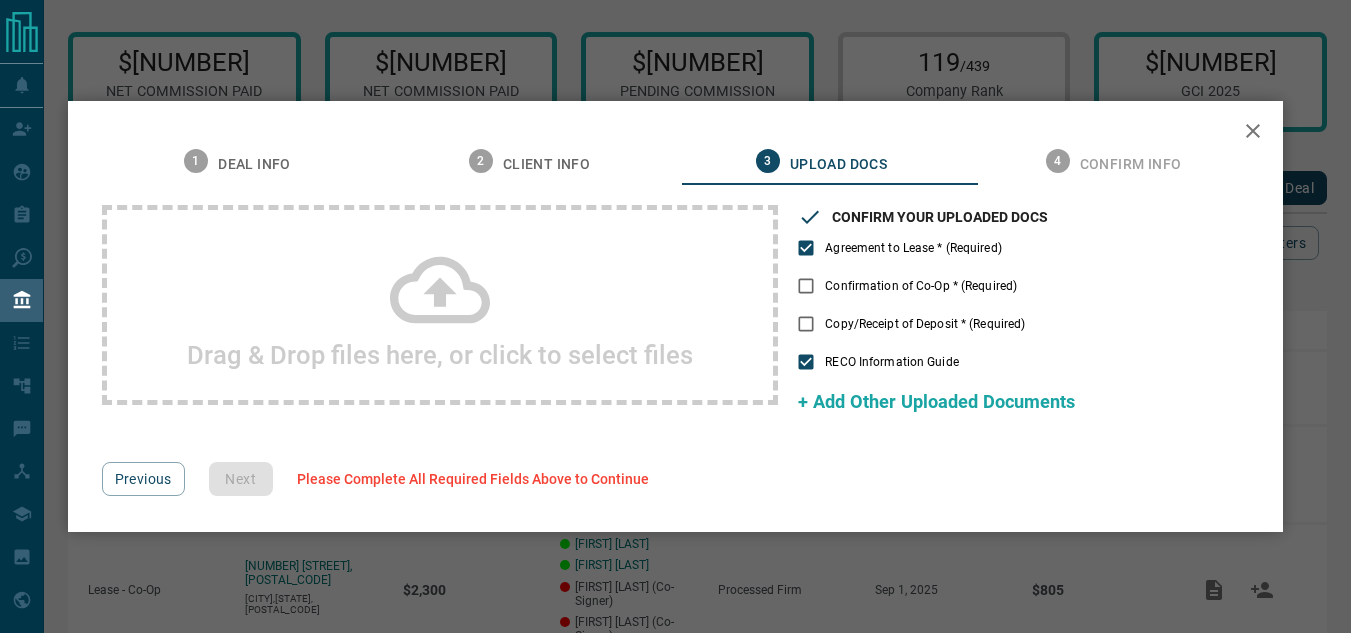 click on "Copy/Receipt of Deposit * (Required)" at bounding box center [925, 324] 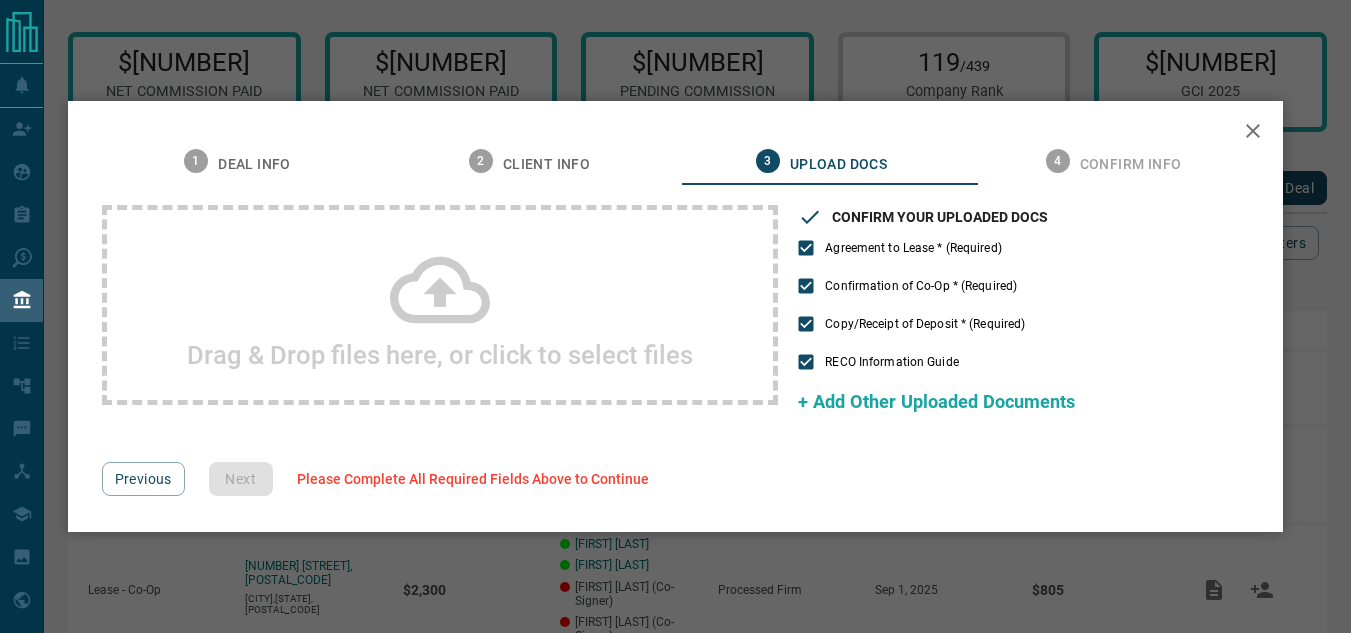 click on "Drag & Drop files here, or click to select files" at bounding box center [440, 355] 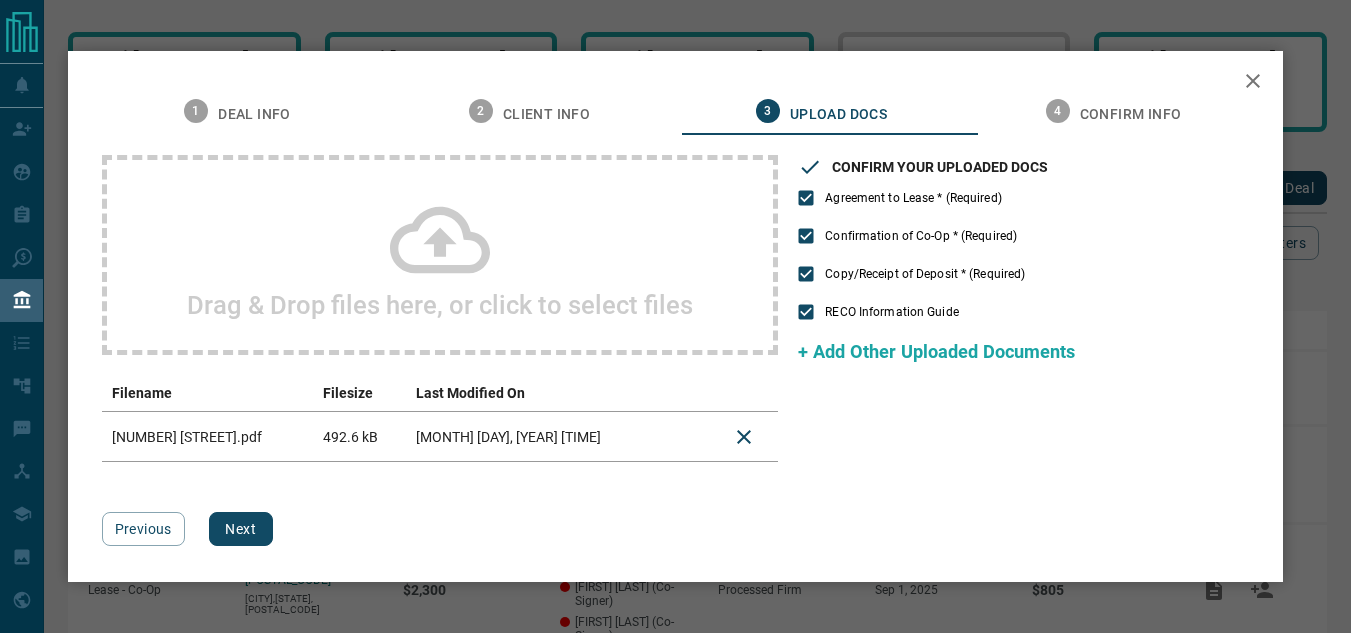click 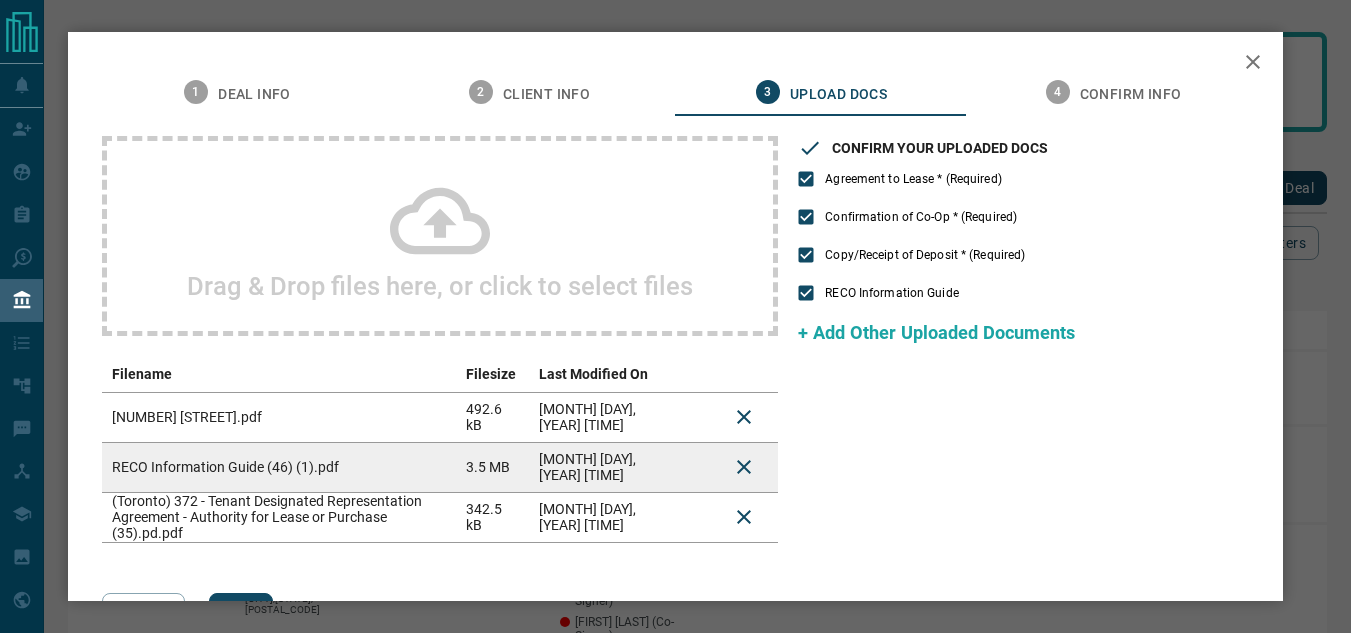 scroll, scrollTop: 81, scrollLeft: 0, axis: vertical 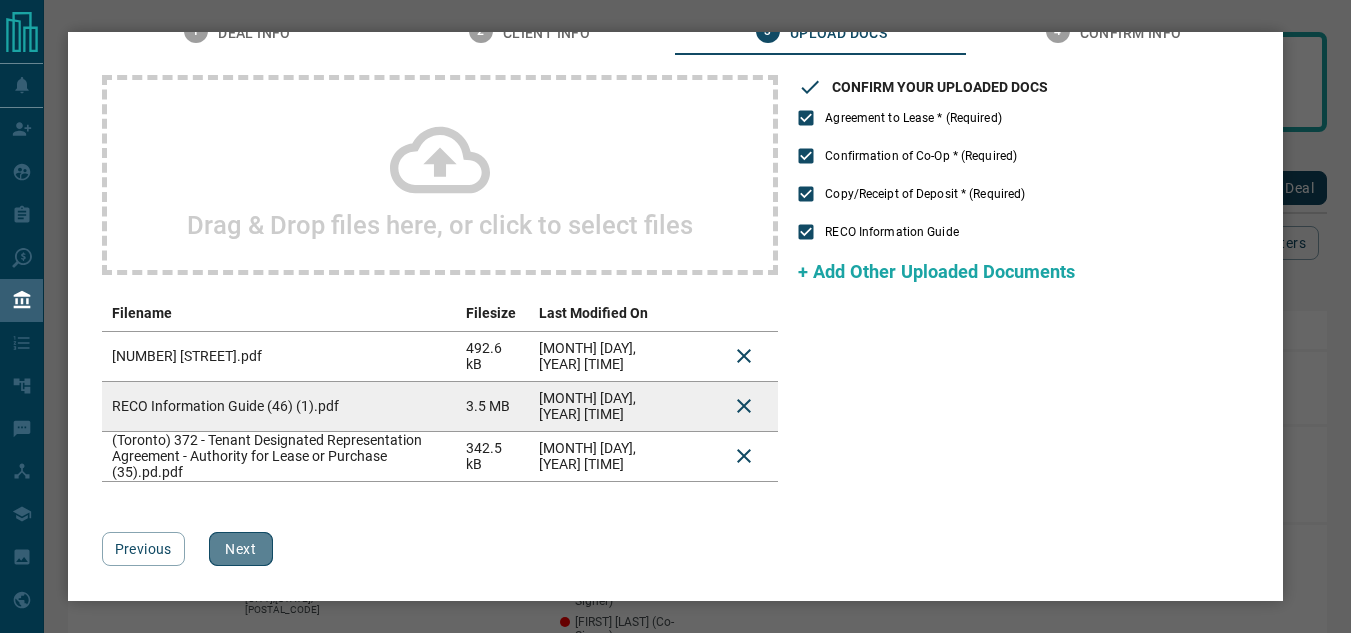 click on "Next" at bounding box center (241, 549) 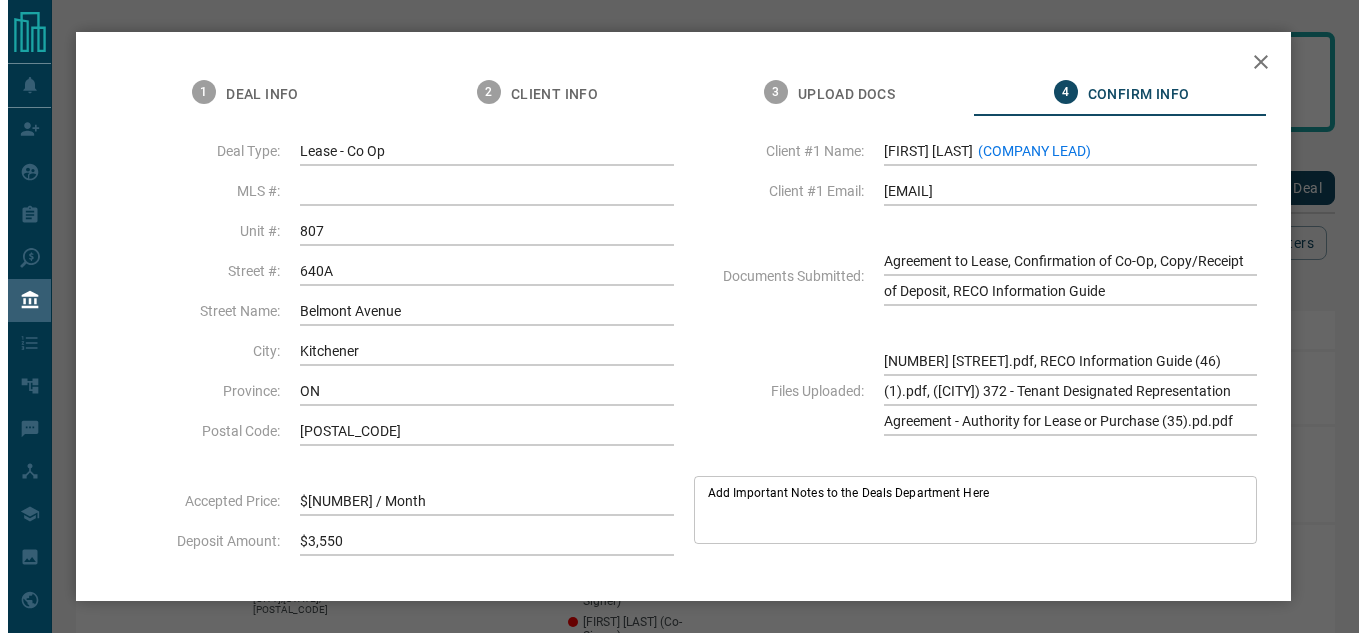 scroll, scrollTop: 294, scrollLeft: 0, axis: vertical 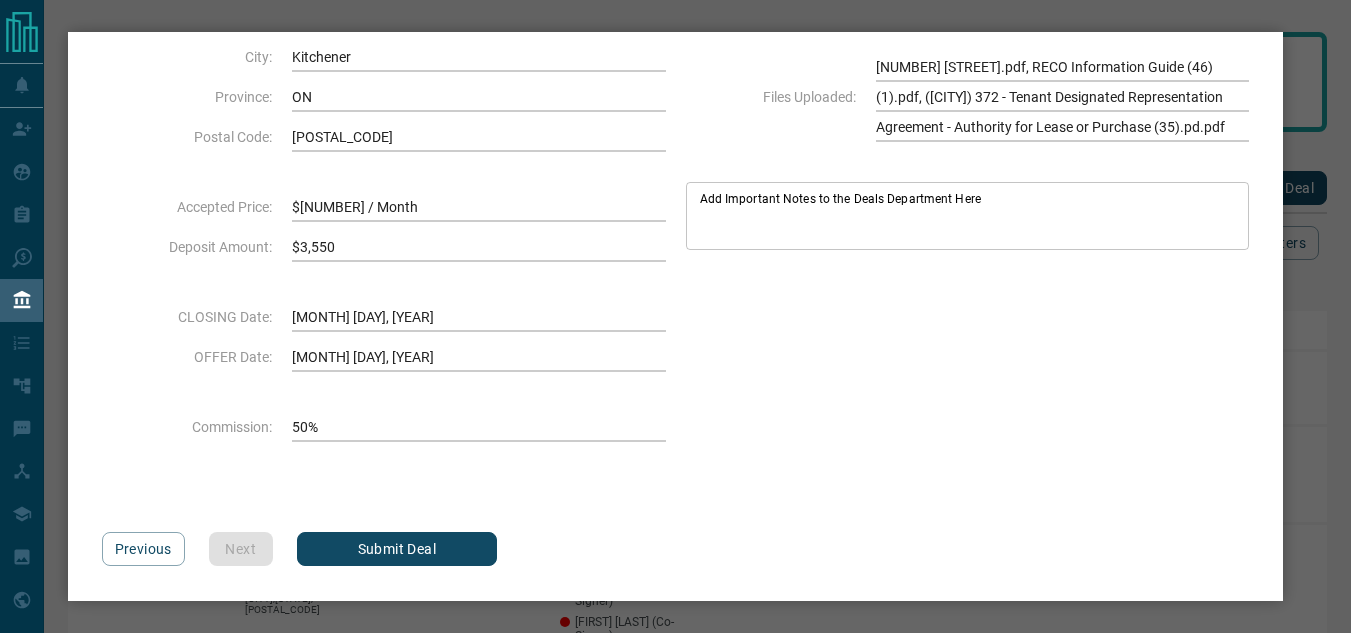 click on "Submit Deal" at bounding box center [397, 549] 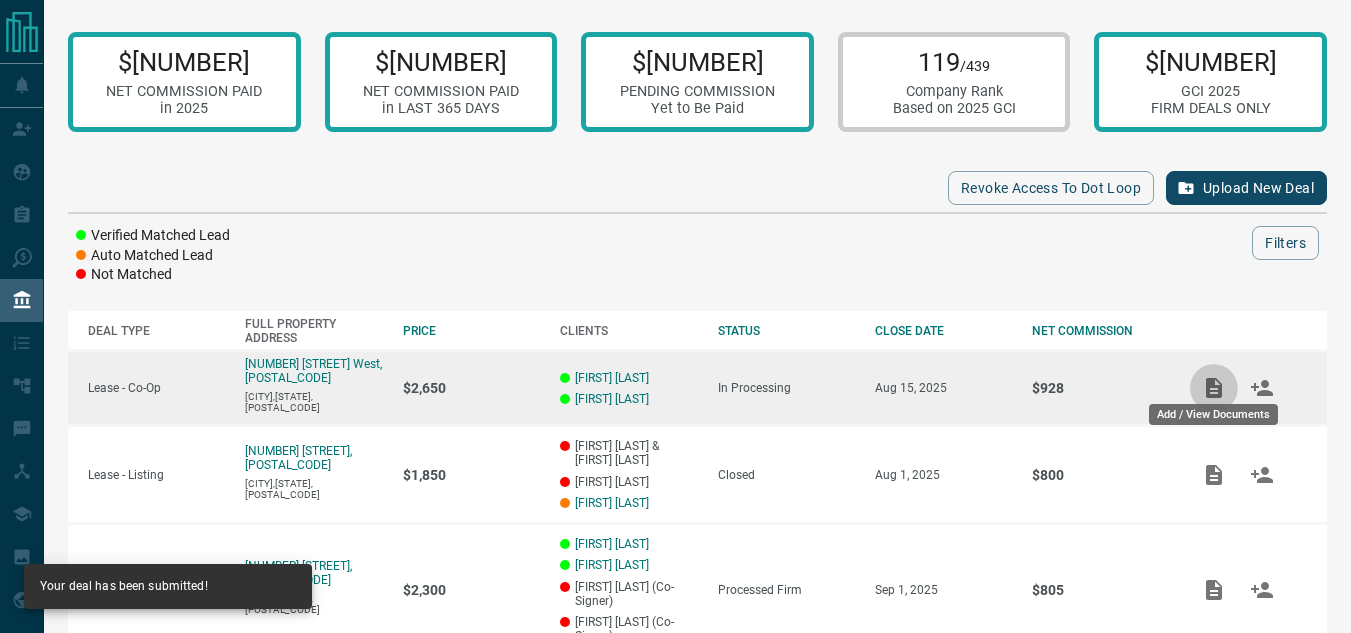 click 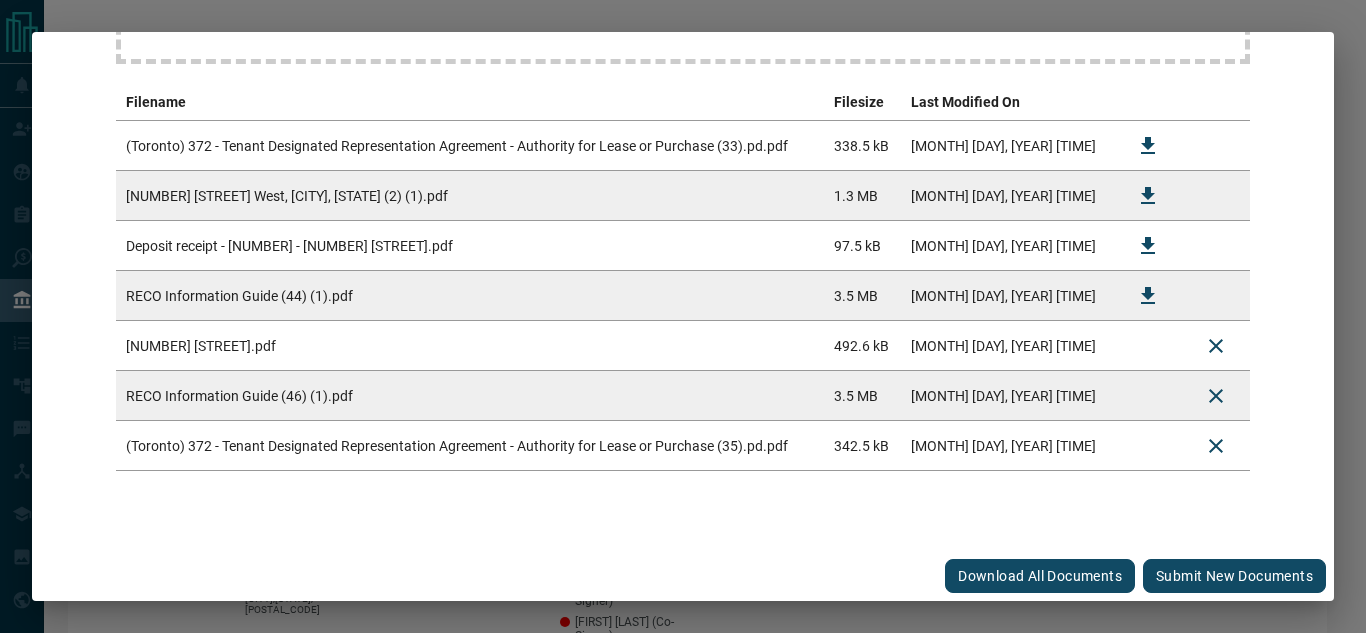 scroll, scrollTop: 0, scrollLeft: 0, axis: both 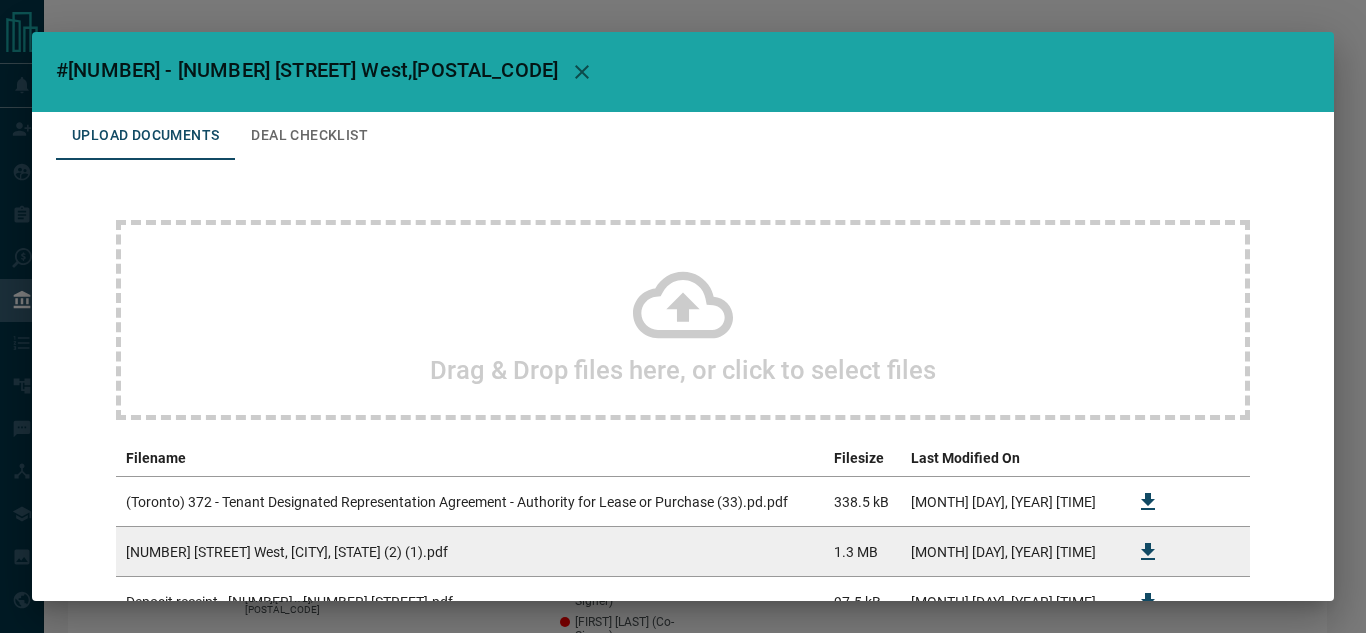 click on "Deal Checklist" at bounding box center [309, 136] 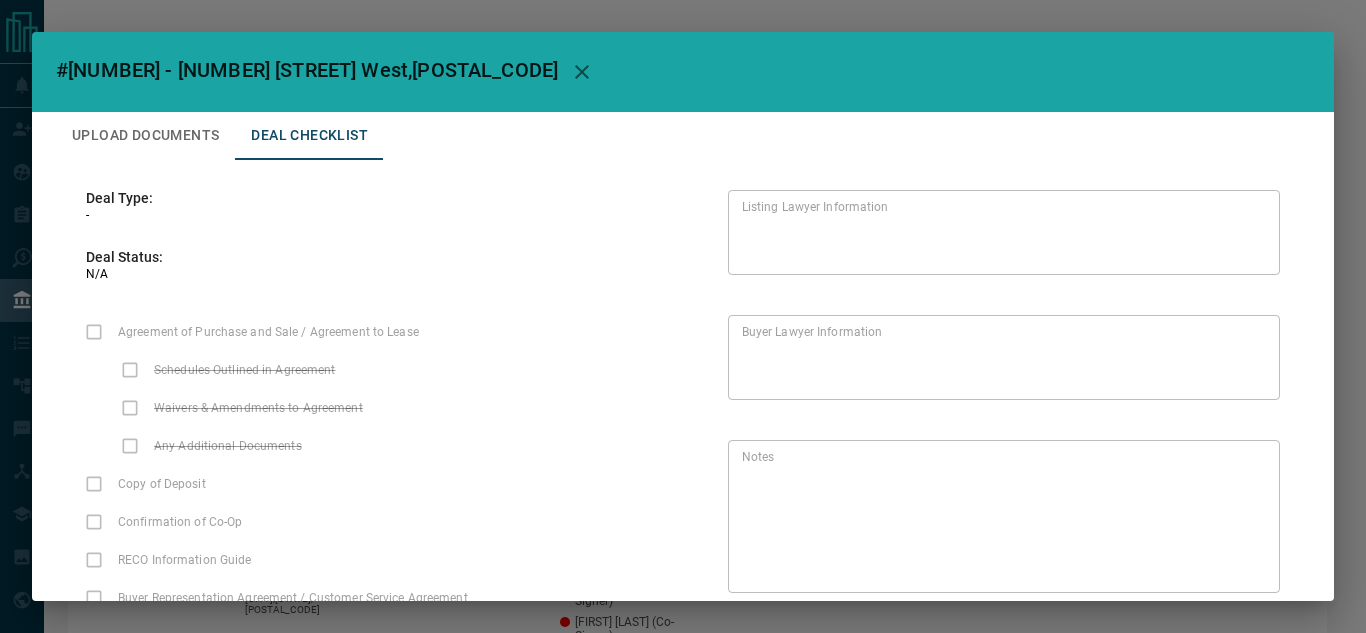 scroll, scrollTop: 274, scrollLeft: 0, axis: vertical 